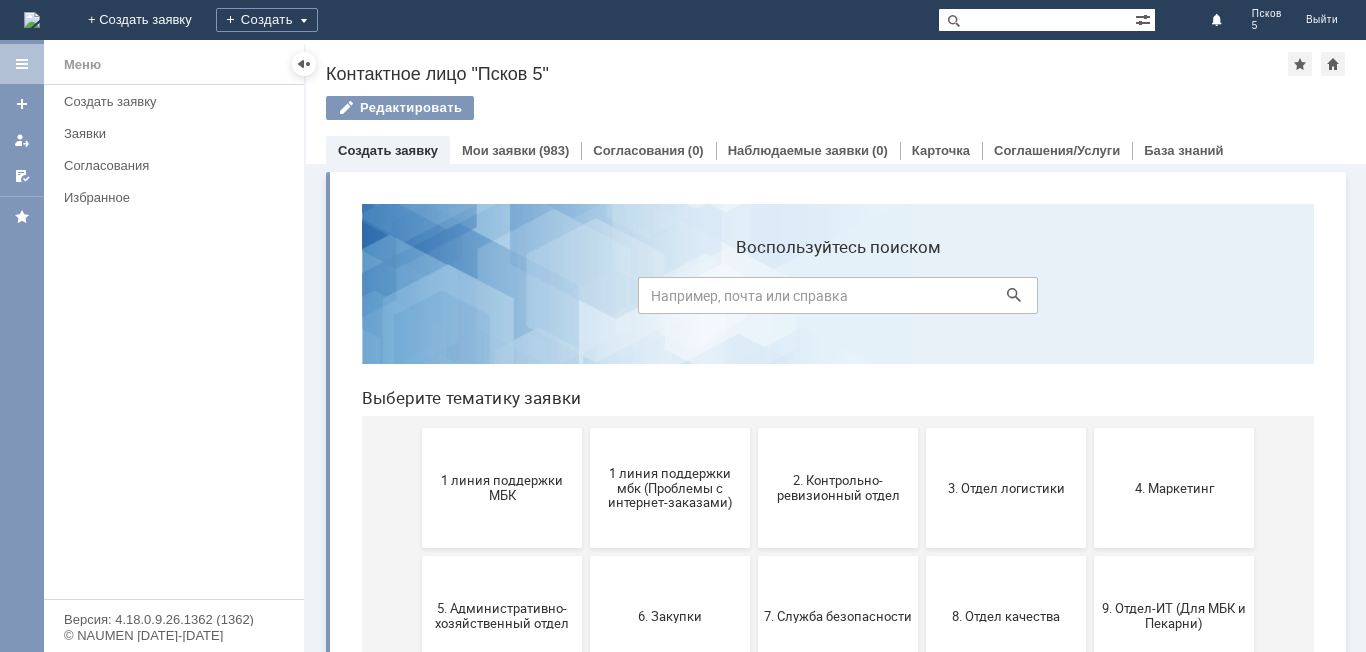 scroll, scrollTop: 0, scrollLeft: 0, axis: both 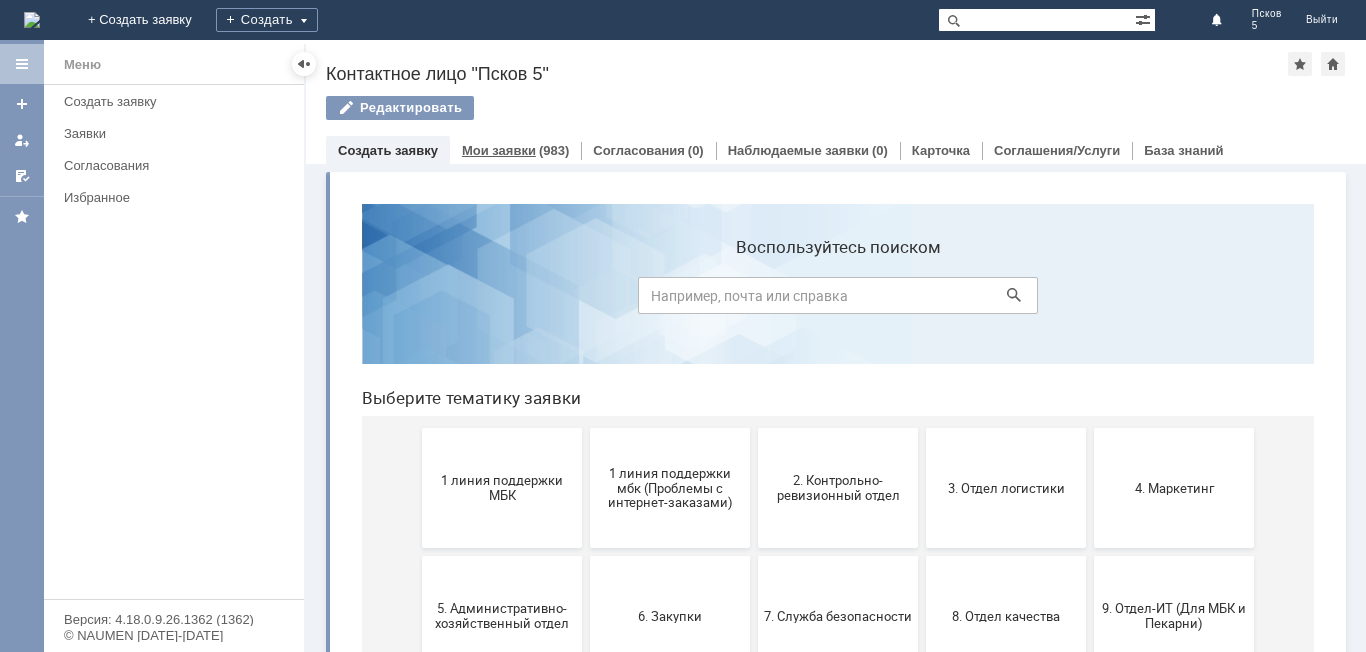 click on "Мои заявки" at bounding box center [499, 150] 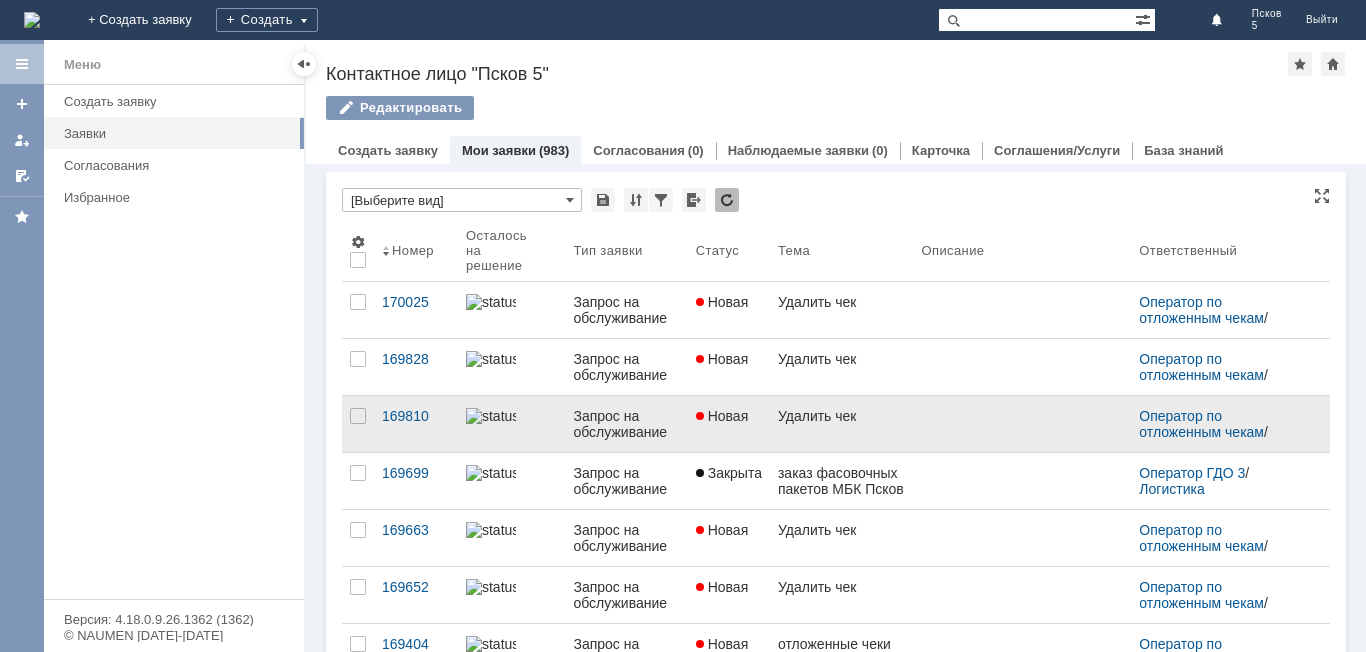 scroll, scrollTop: 0, scrollLeft: 0, axis: both 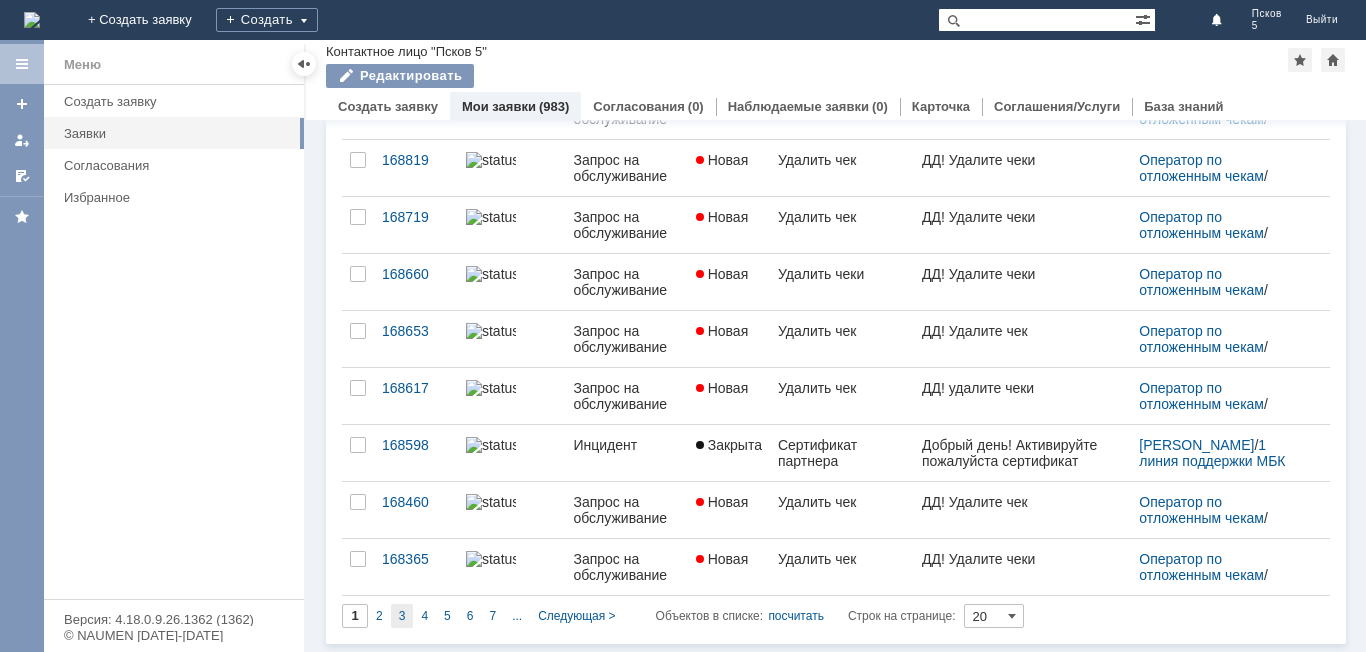 click on "3" at bounding box center (402, 616) 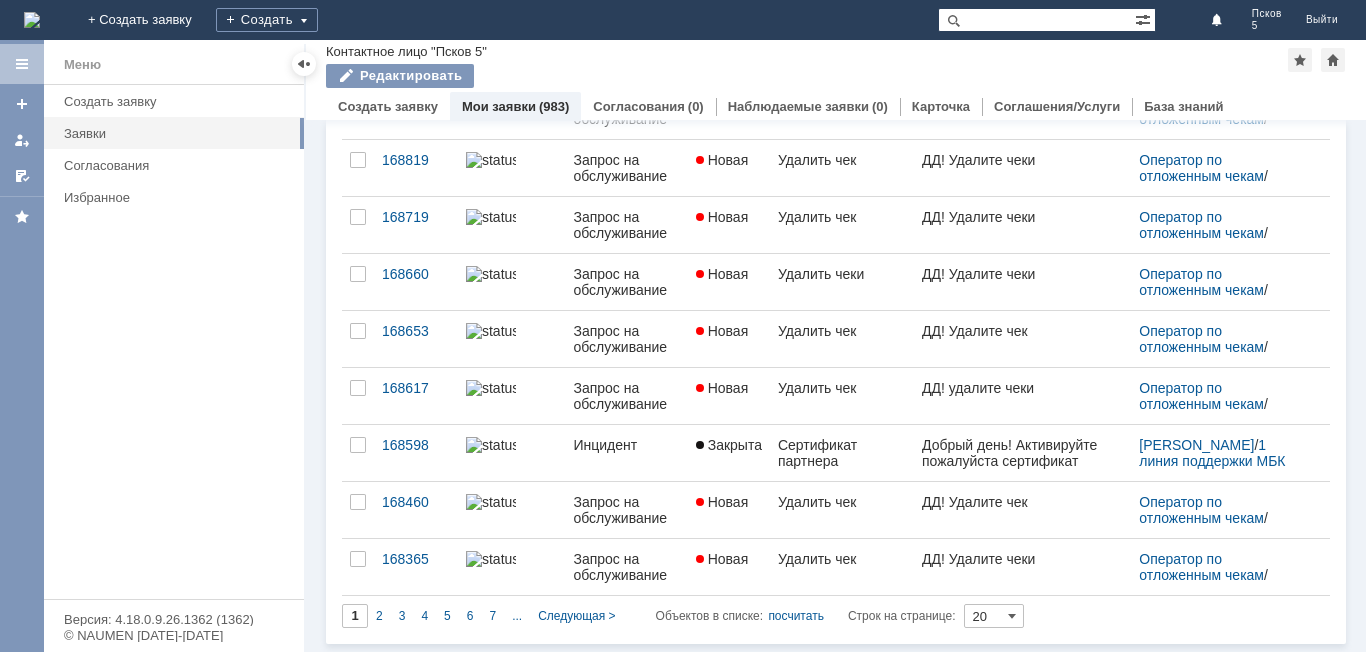 scroll, scrollTop: 0, scrollLeft: 0, axis: both 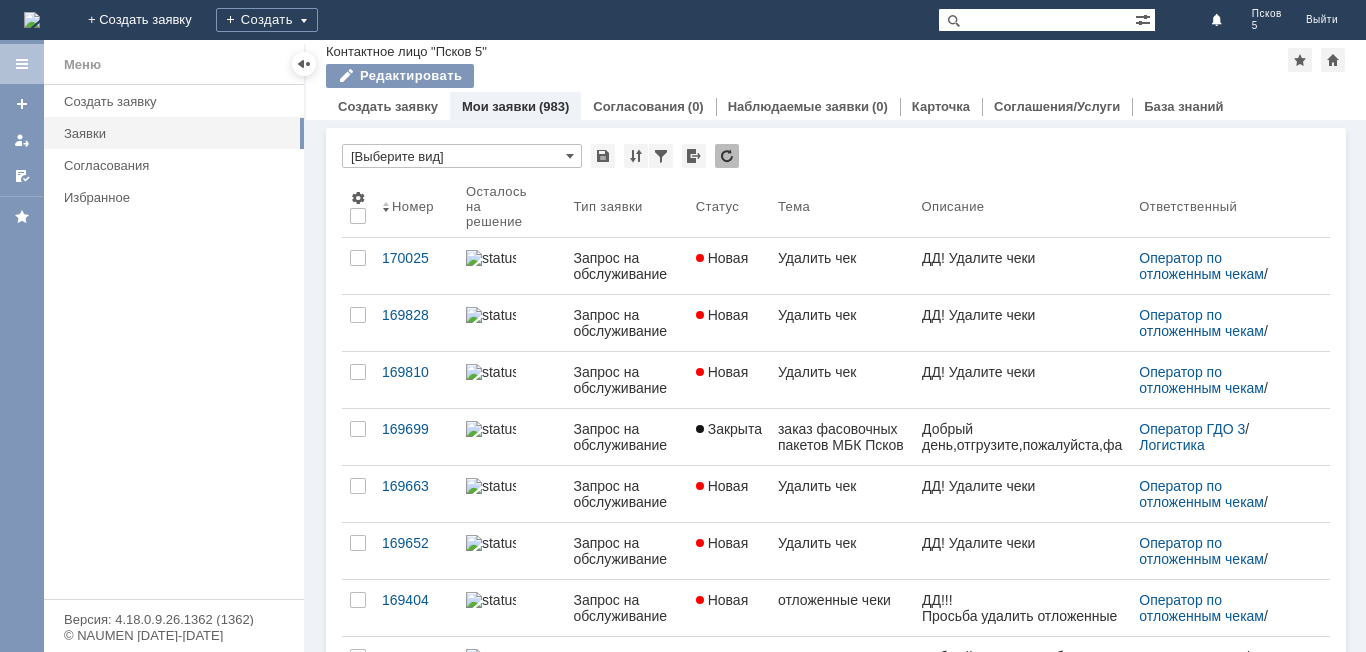 type on "3" 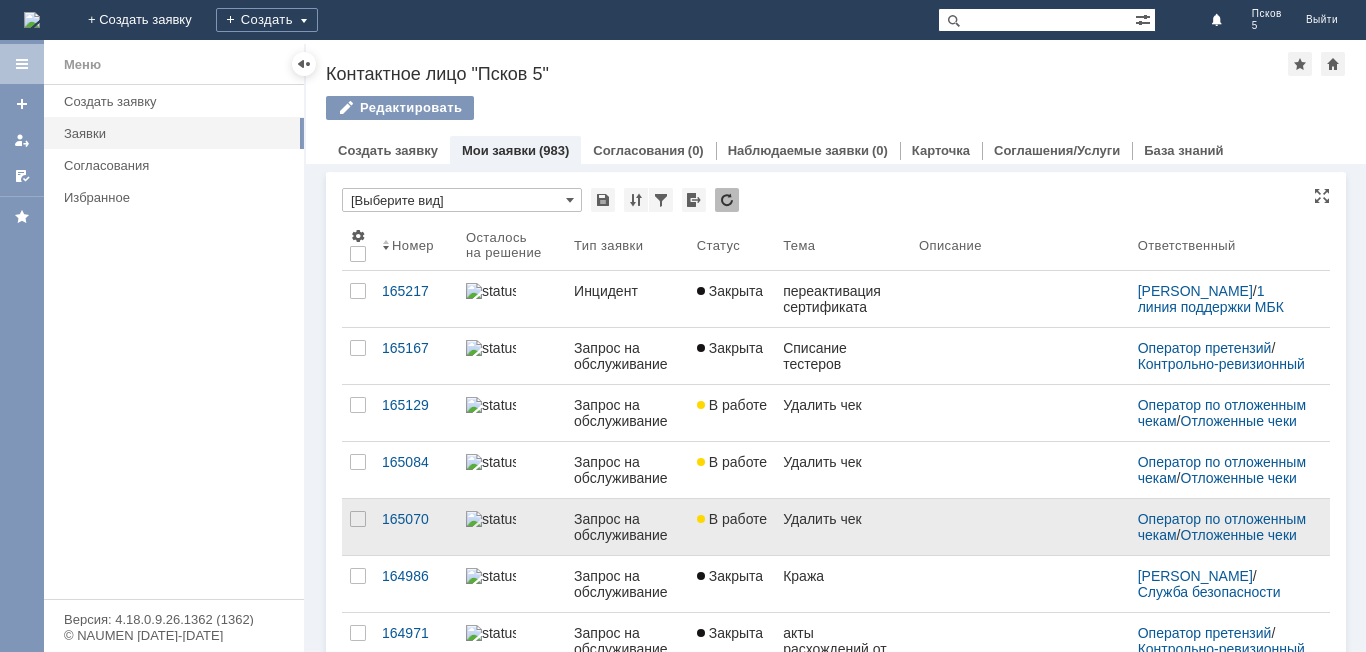 scroll, scrollTop: 0, scrollLeft: 0, axis: both 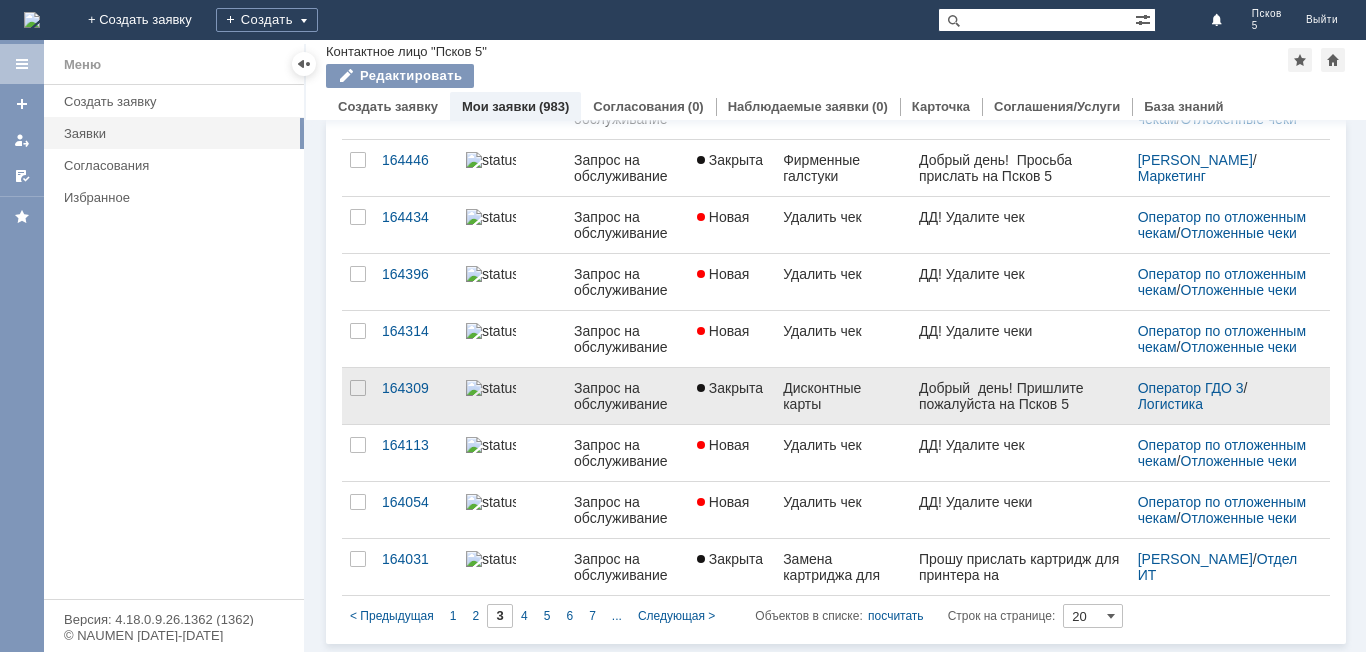 click on "Дисконтные карты" at bounding box center (843, 396) 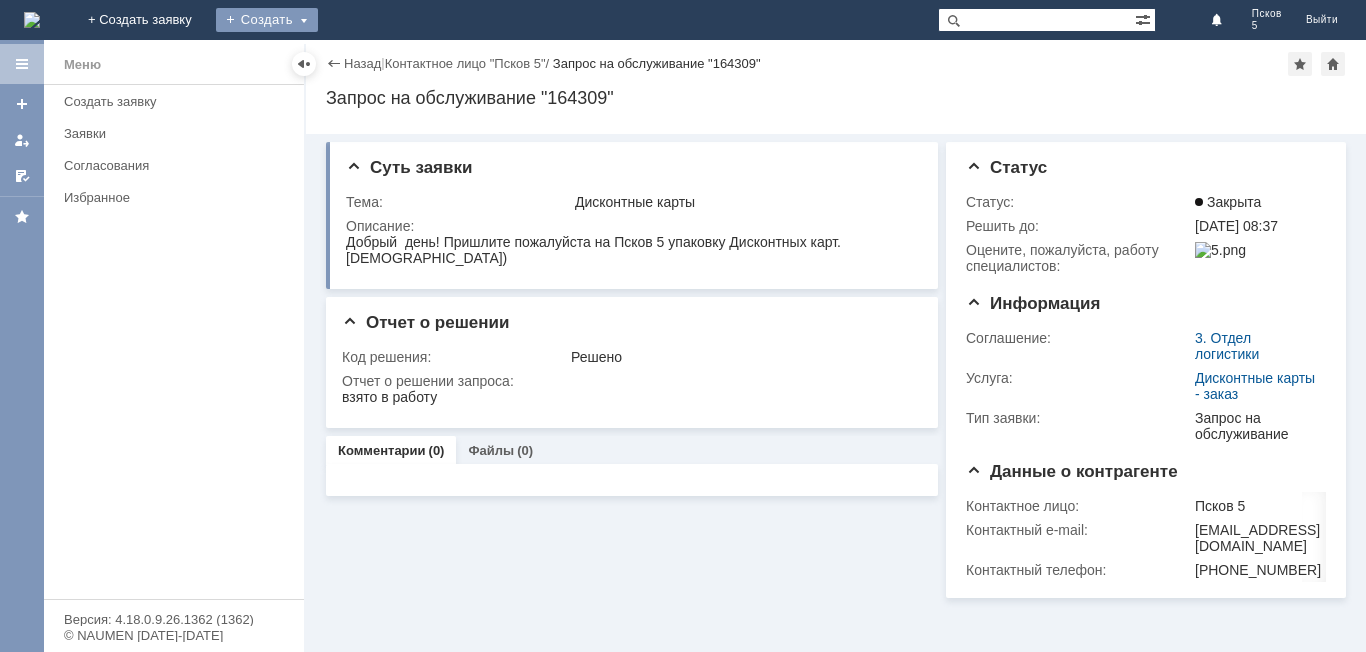 click on "Создать" at bounding box center (267, 20) 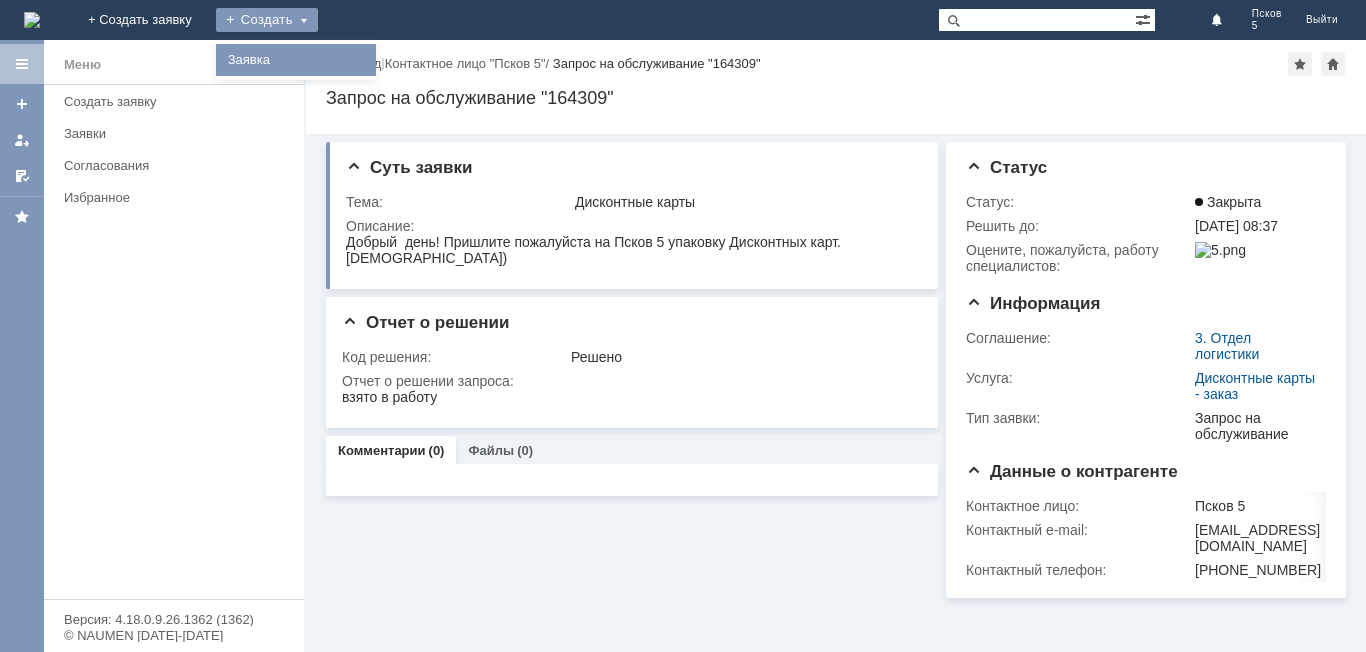 click on "Заявка" at bounding box center [296, 60] 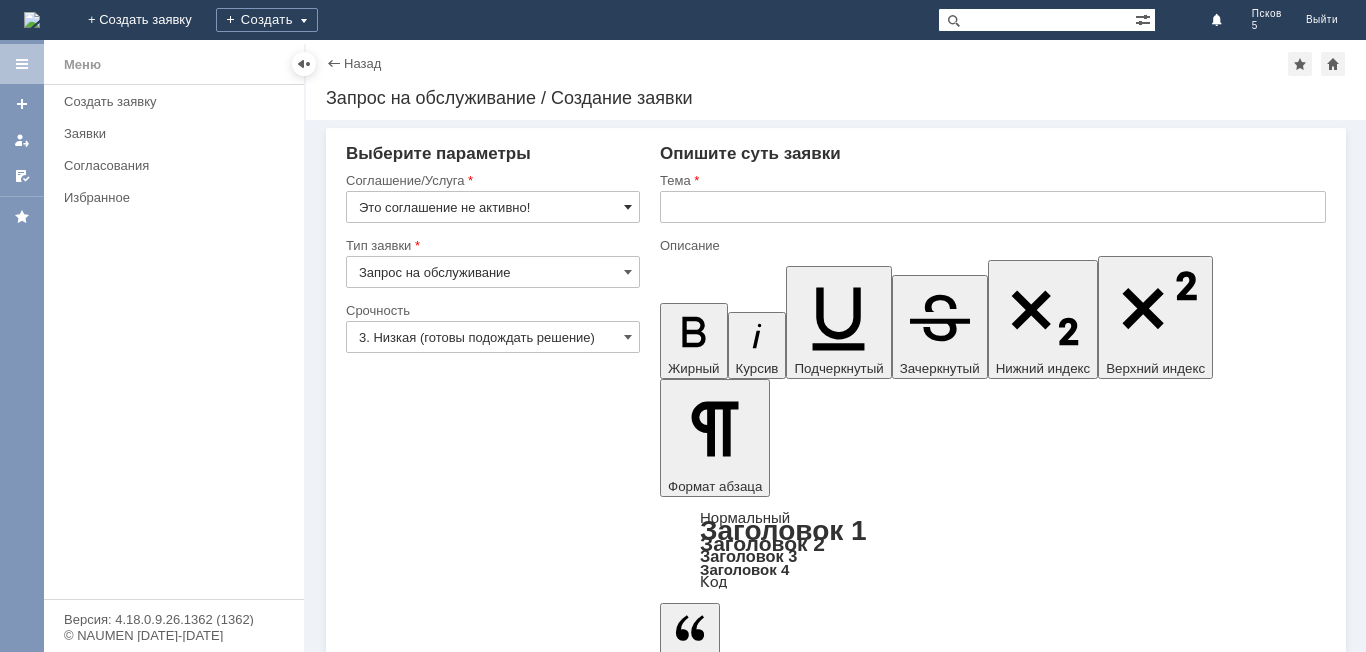 click at bounding box center [628, 207] 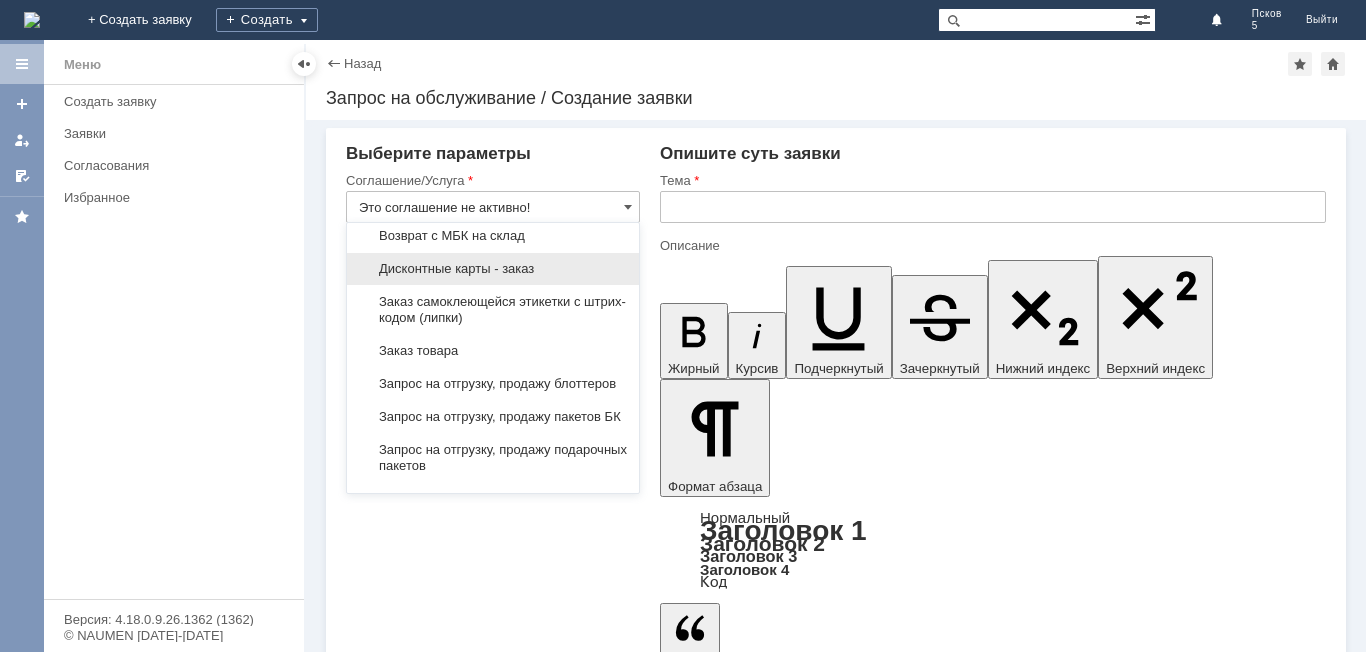 click on "Дисконтные карты - заказ" at bounding box center [493, 269] 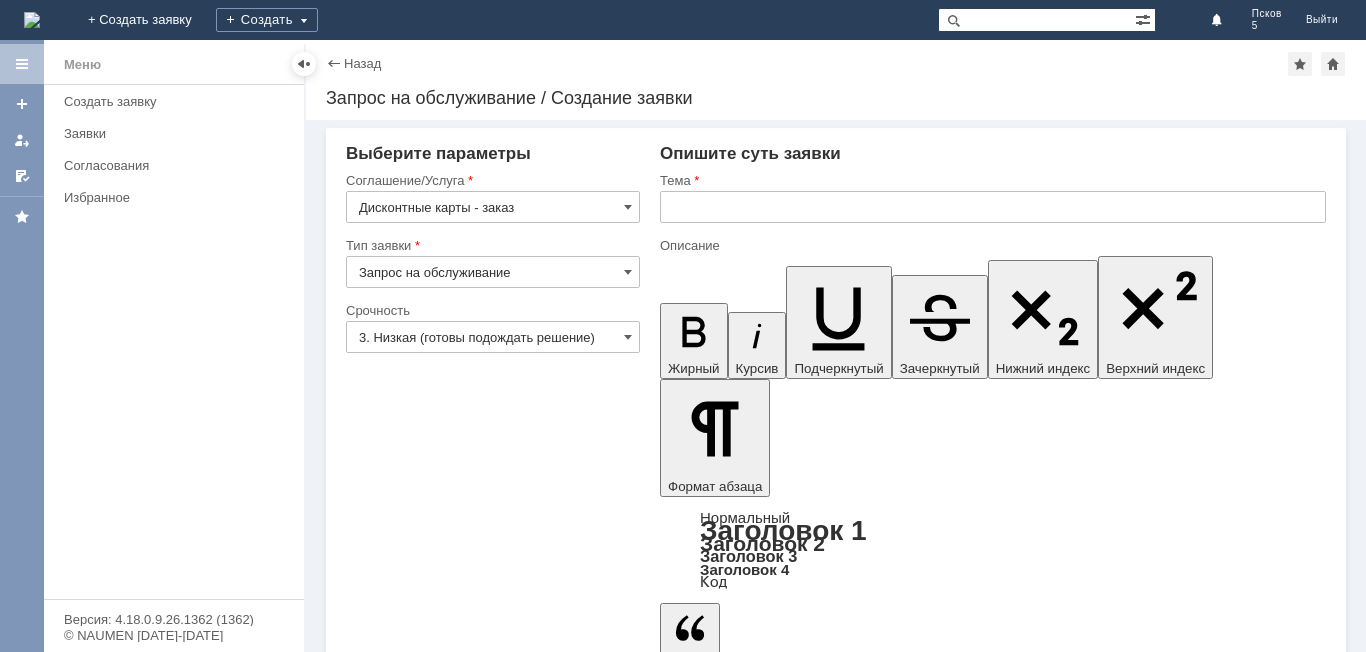 type on "Дисконтные карты - заказ" 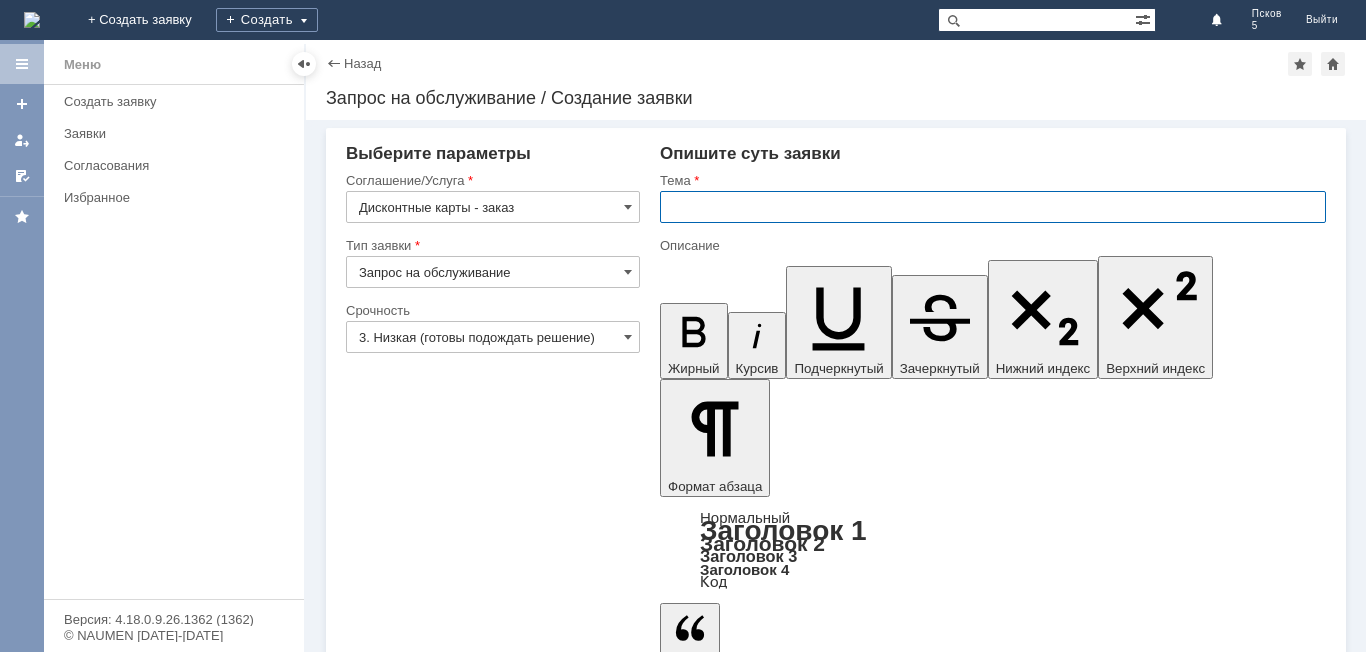 click at bounding box center (993, 207) 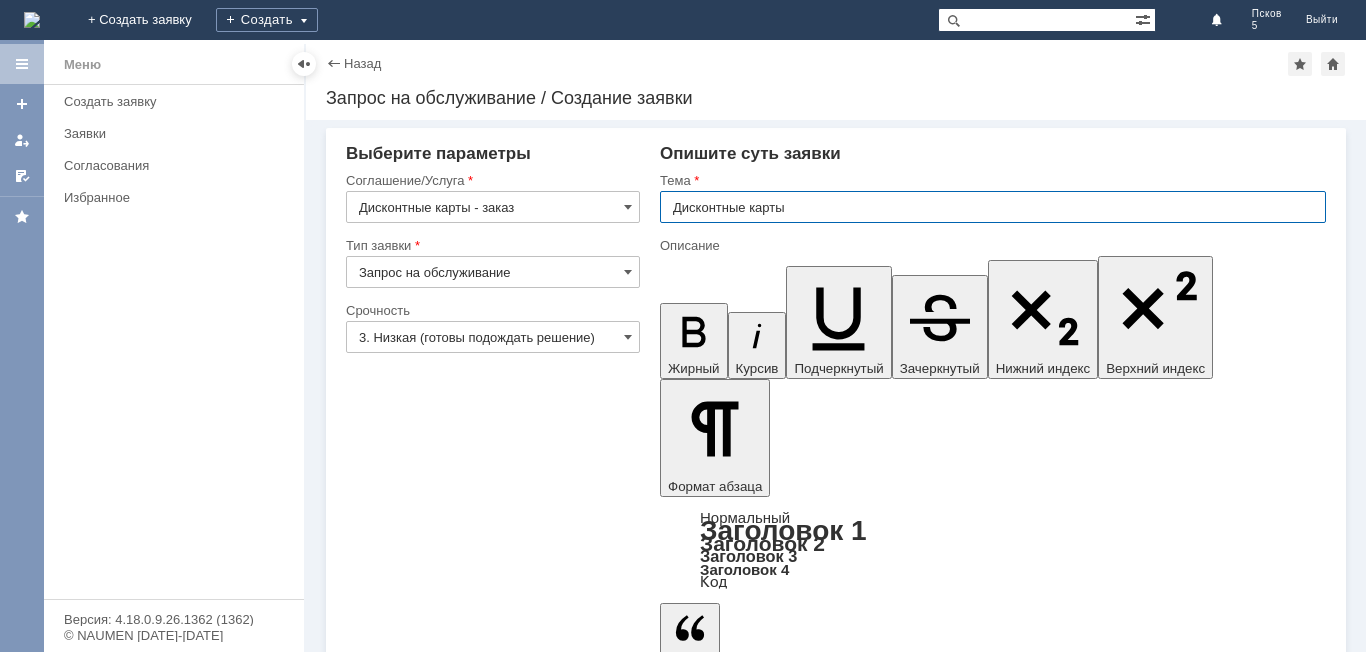 type on "Дисконтные карты" 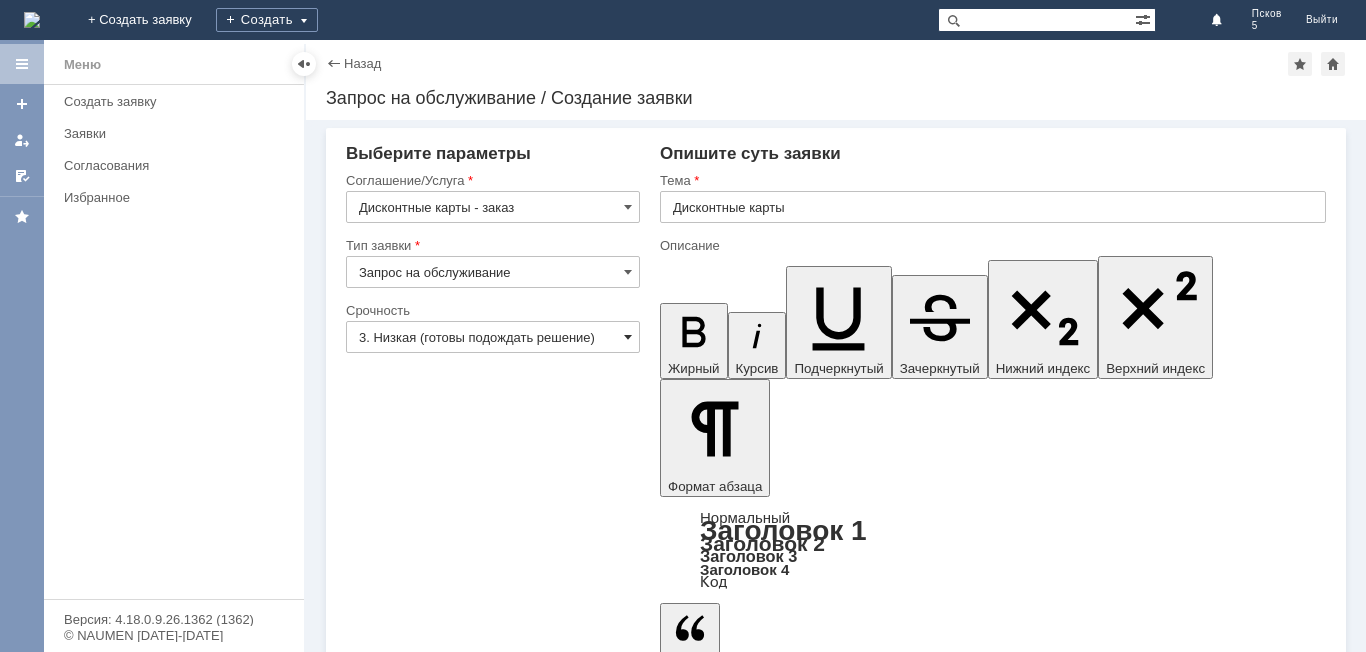 click at bounding box center (628, 337) 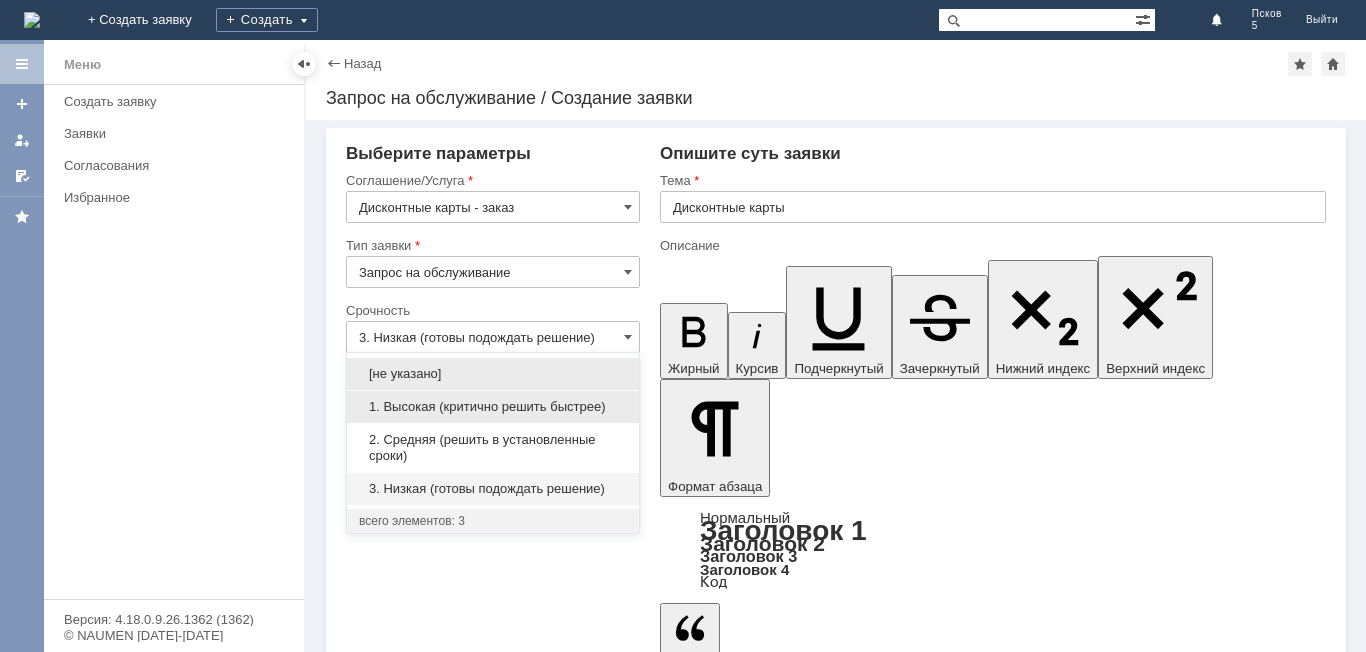 click on "1. Высокая (критично решить быстрее)" at bounding box center (493, 407) 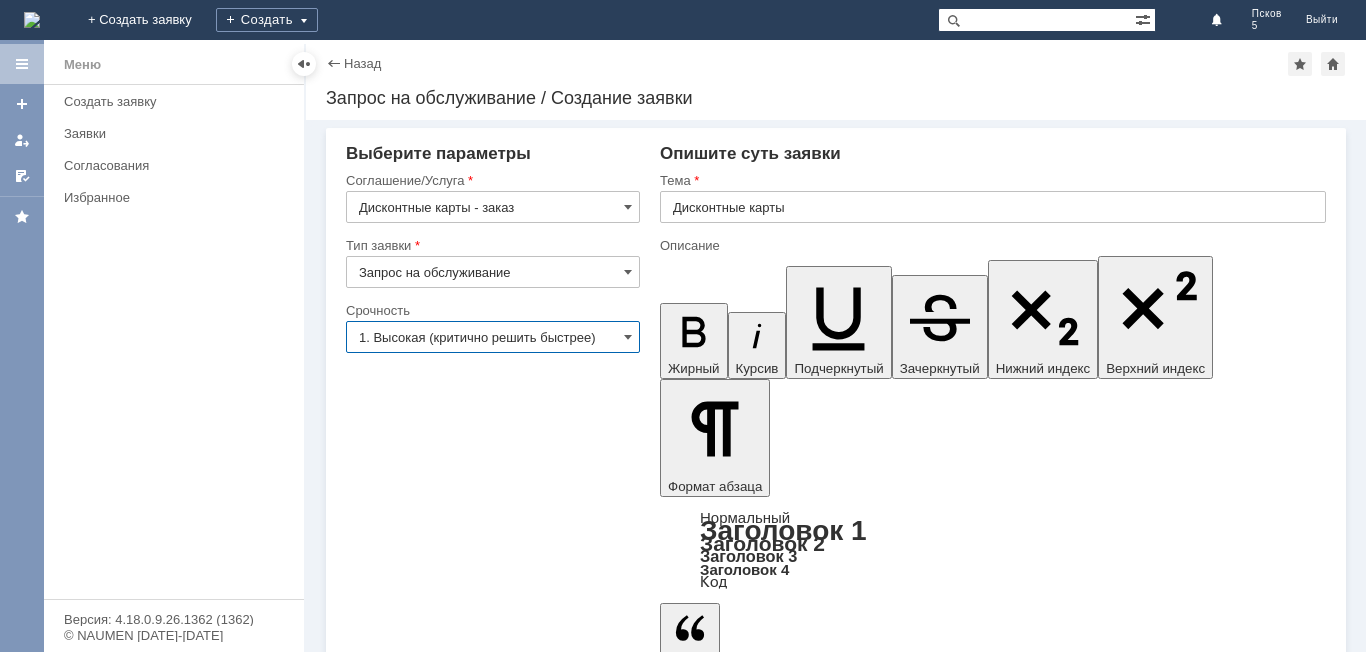 type on "1. Высокая (критично решить быстрее)" 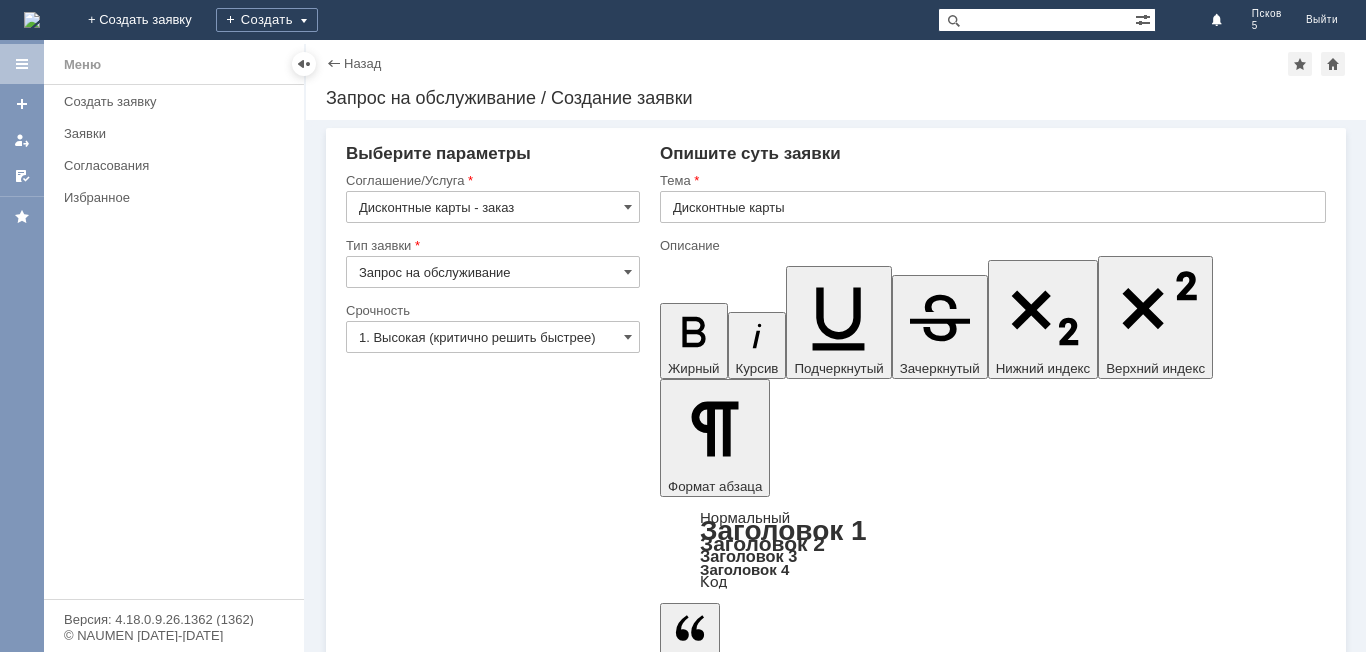 type 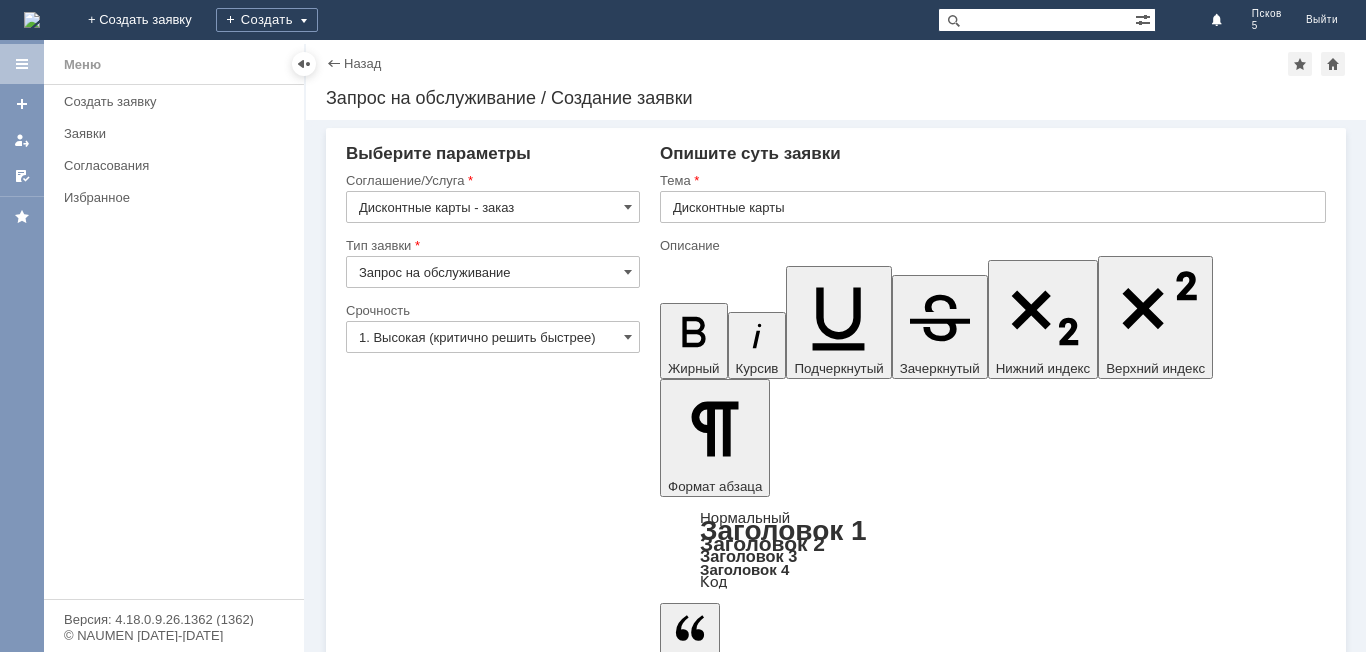 click on "Сохранить" at bounding box center [406, 5145] 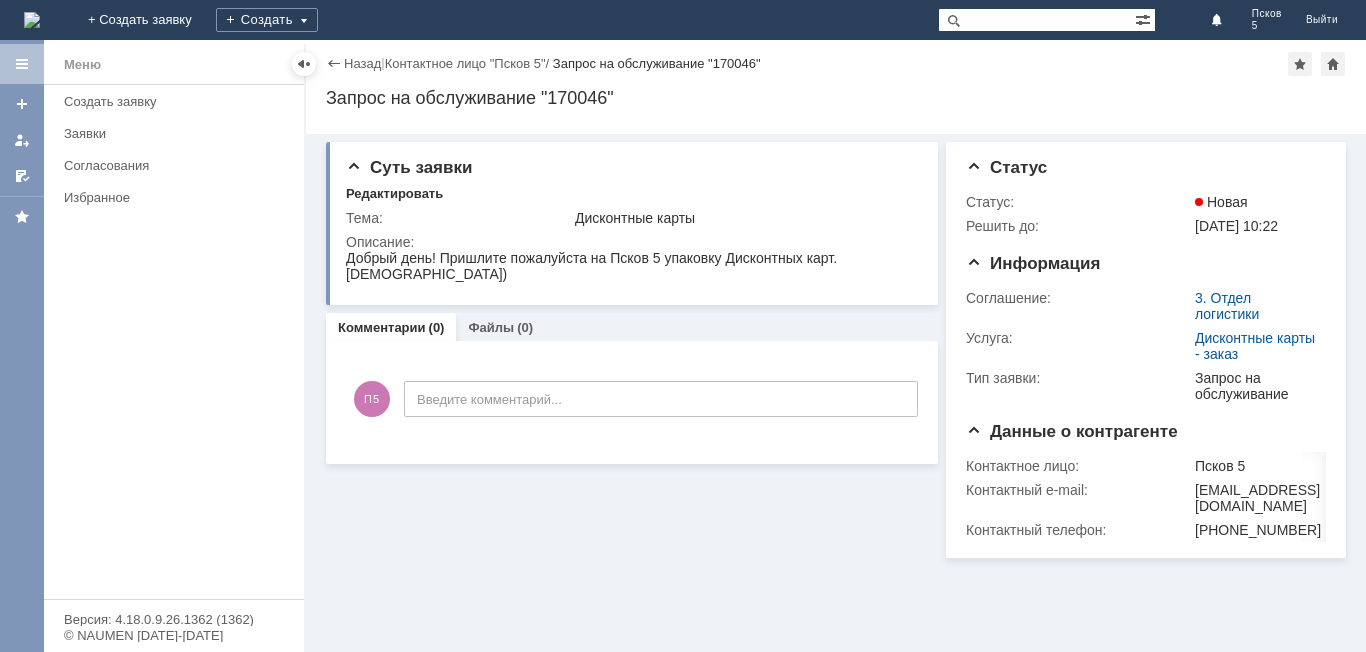 scroll, scrollTop: 0, scrollLeft: 0, axis: both 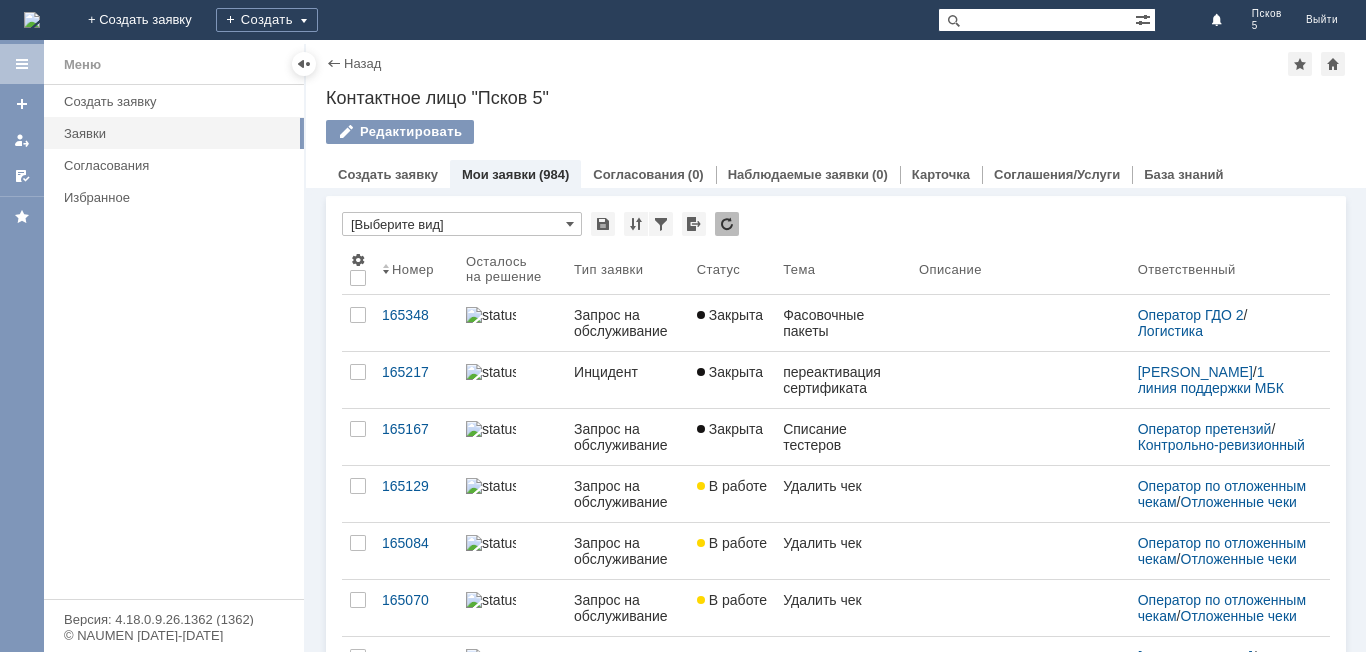 click on "Мои заявки" at bounding box center [499, 174] 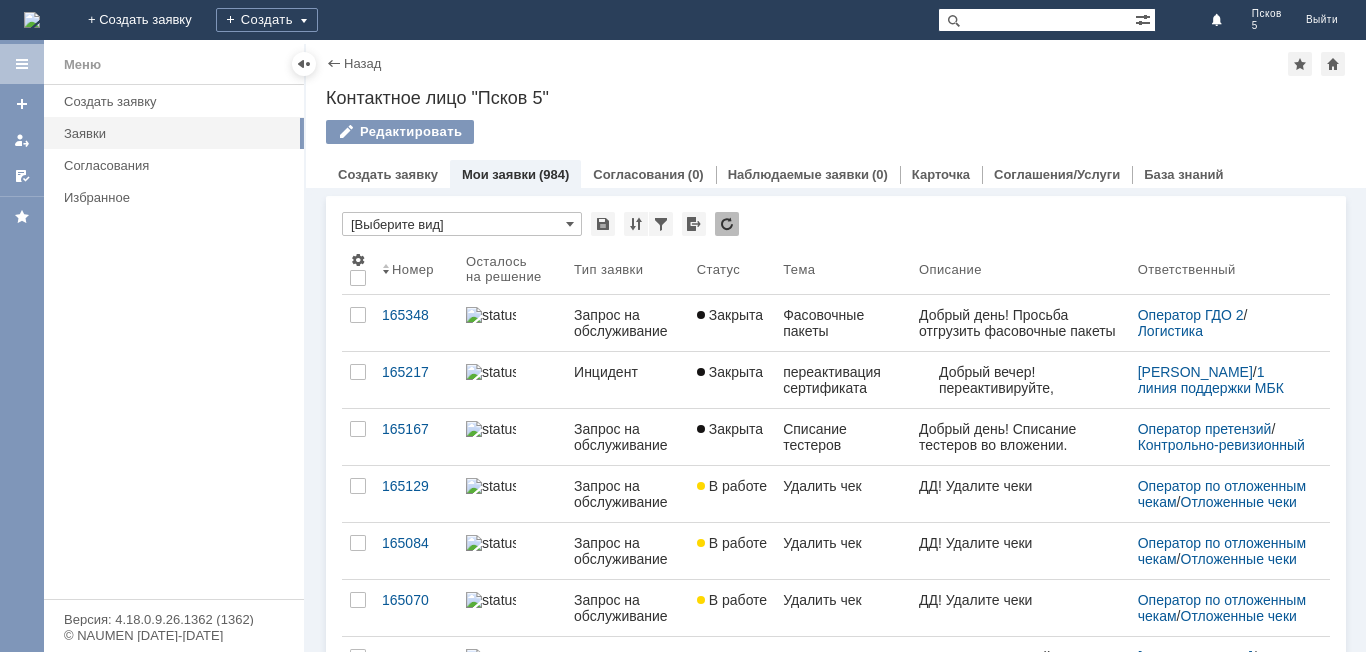 click on "Мои заявки" at bounding box center (499, 174) 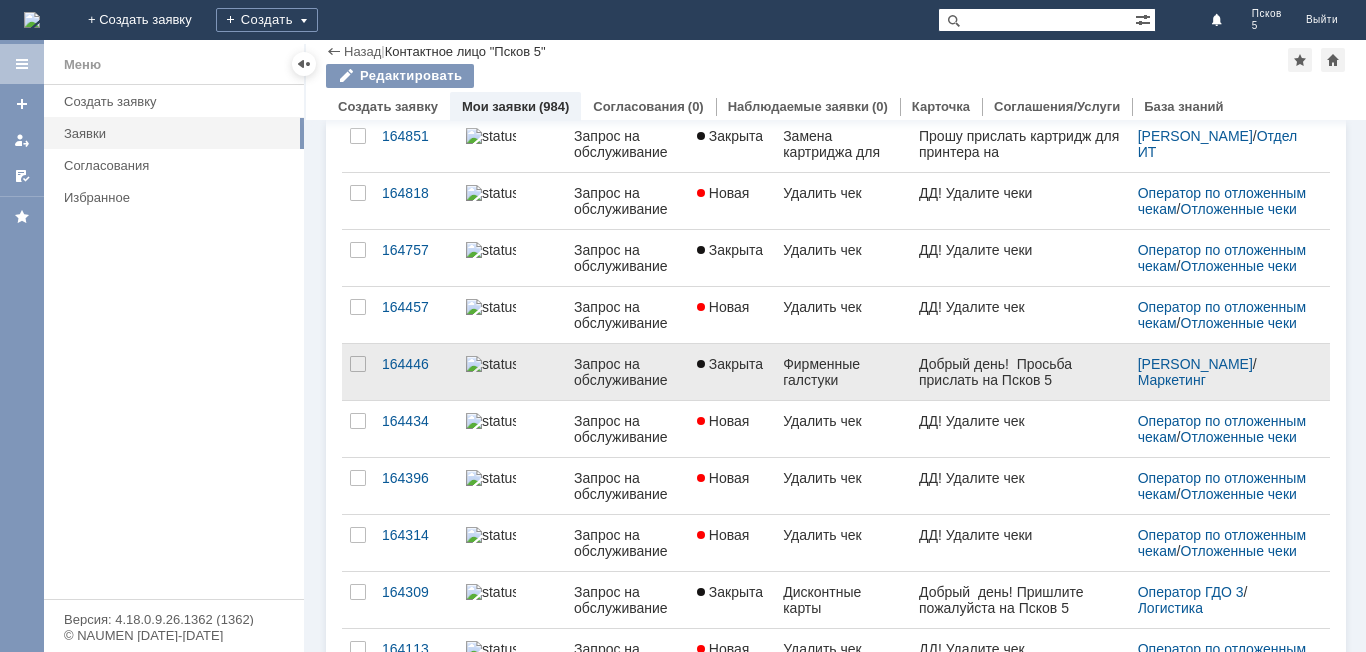 scroll, scrollTop: 782, scrollLeft: 0, axis: vertical 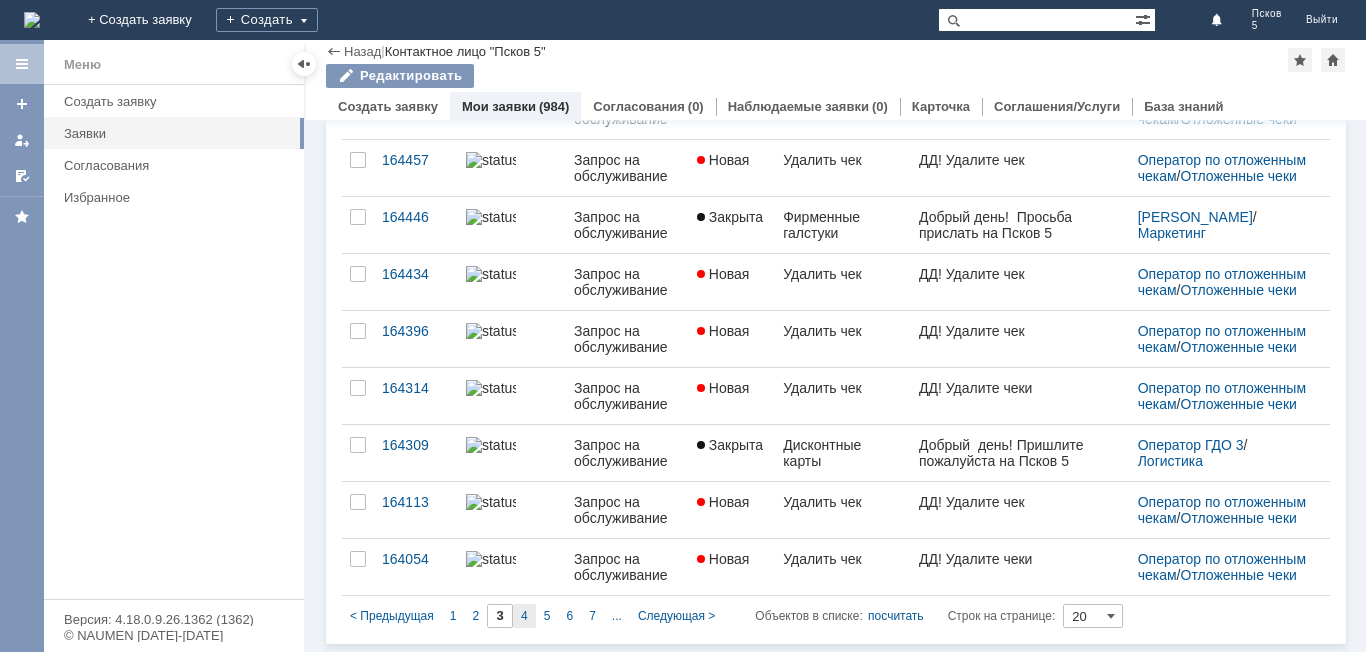 click on "4" at bounding box center [524, 616] 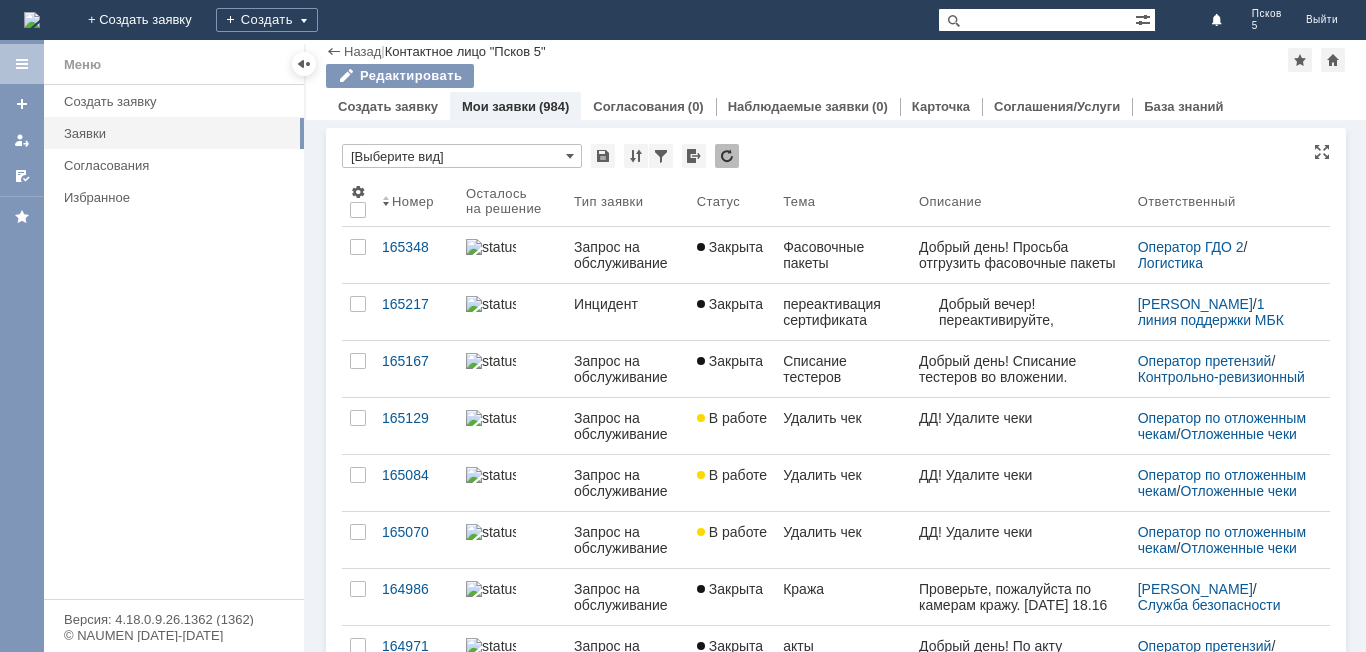 type on "4" 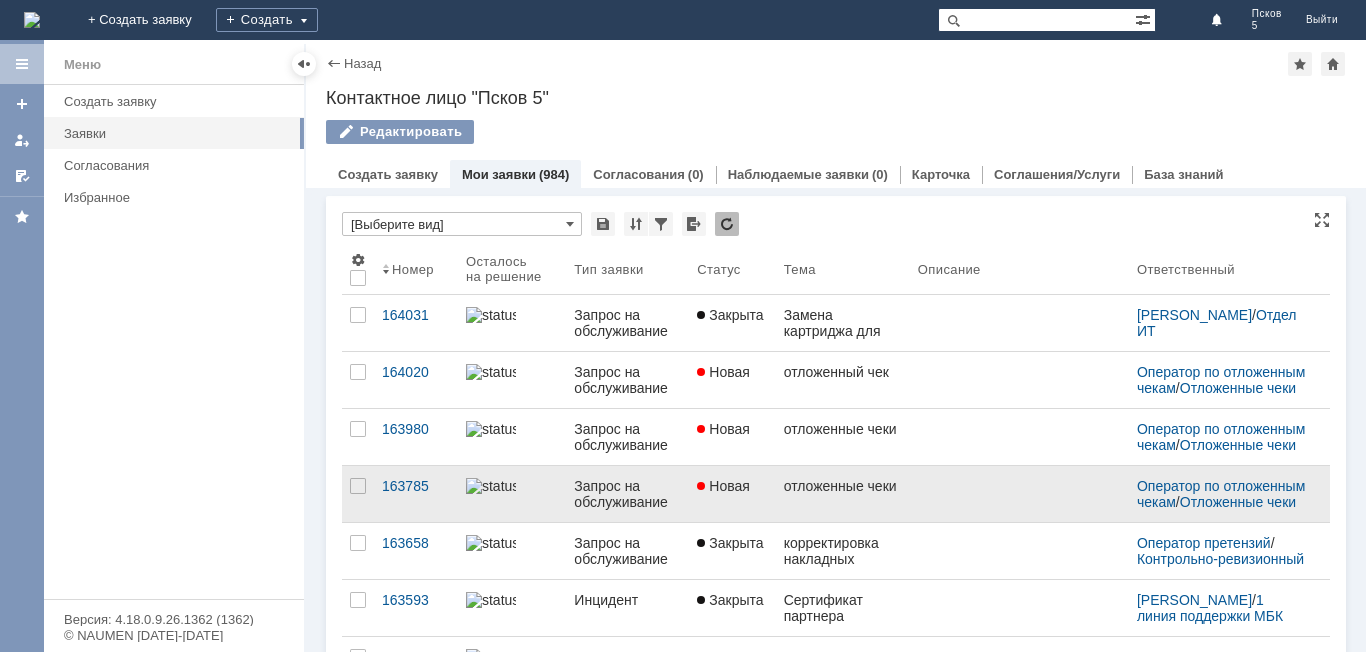 scroll, scrollTop: 0, scrollLeft: 0, axis: both 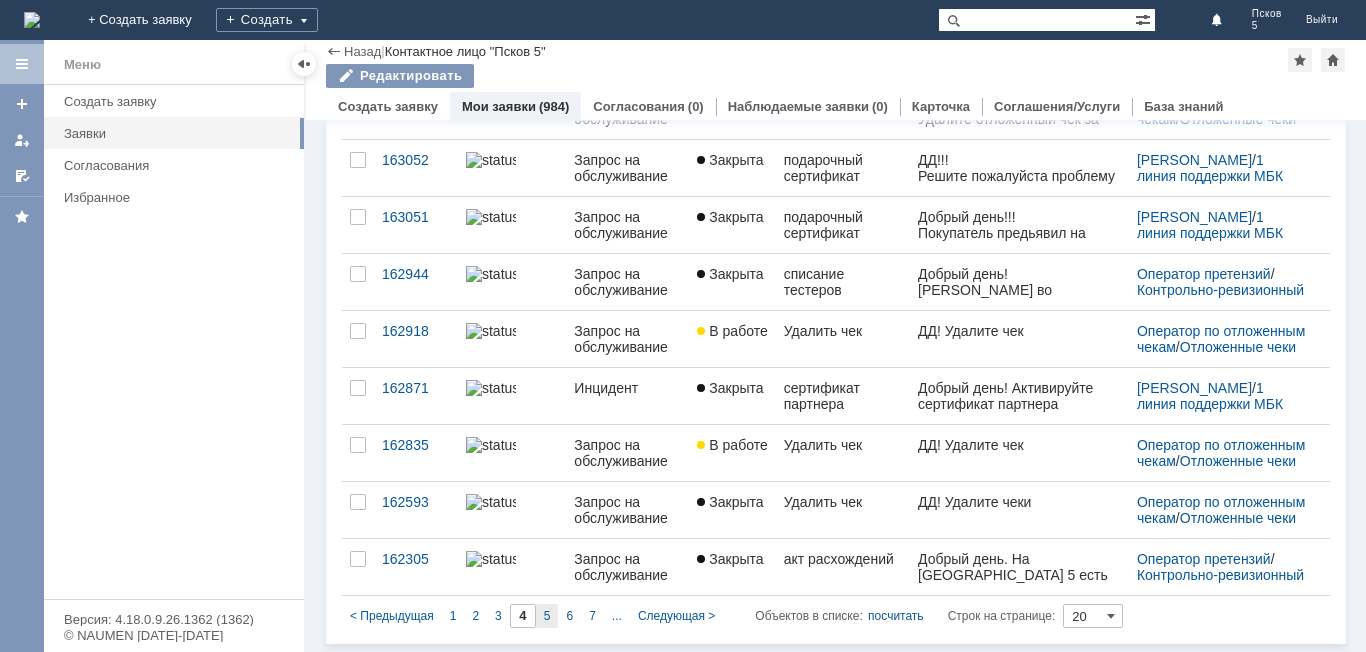click on "5" at bounding box center [547, 616] 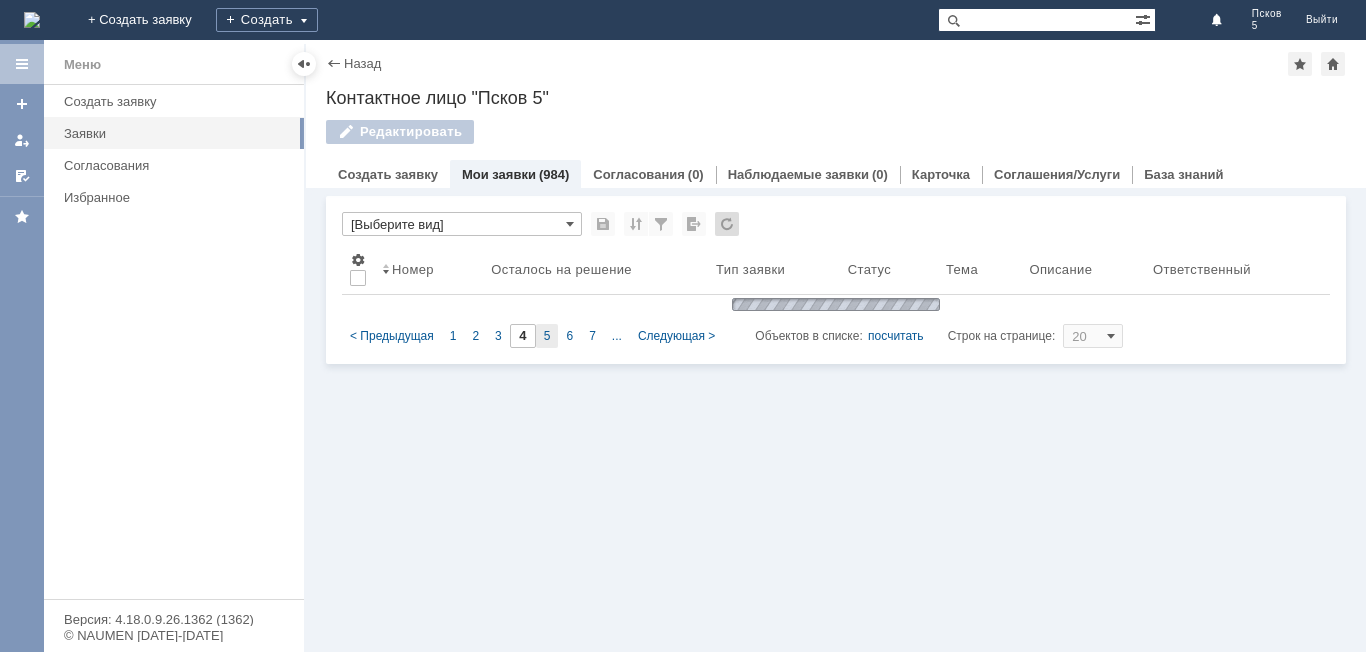 type on "5" 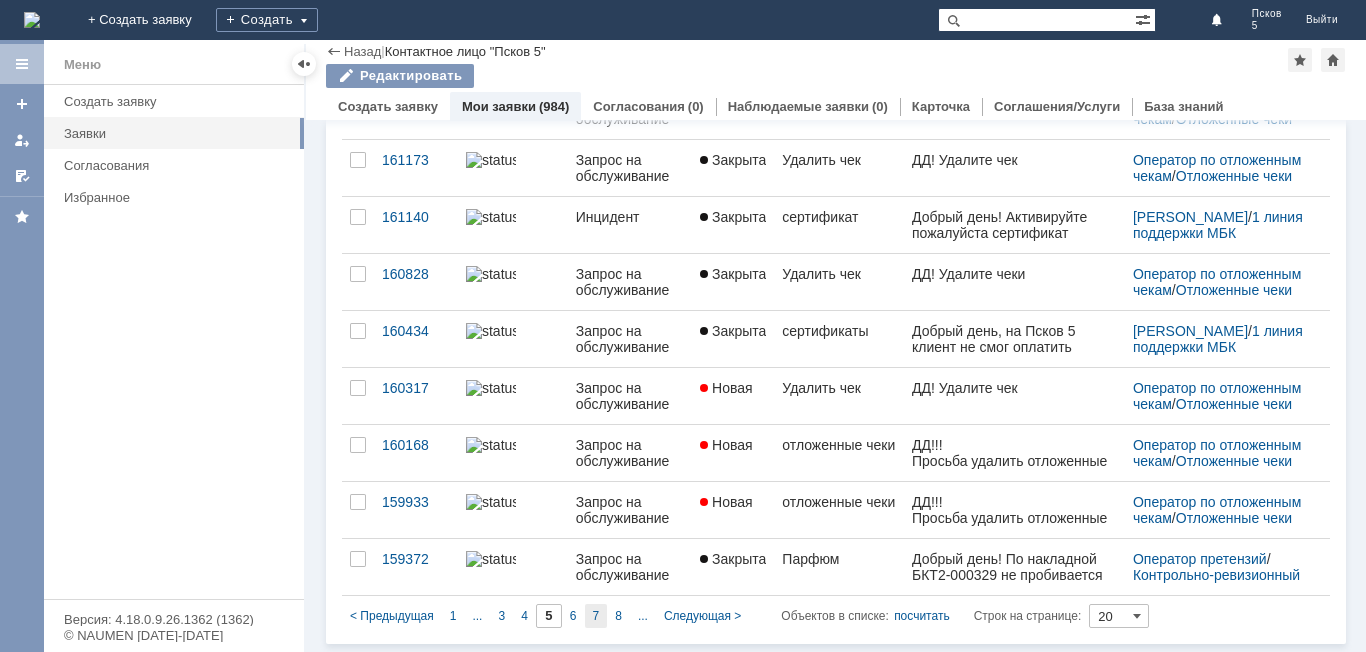 click on "7" at bounding box center [596, 616] 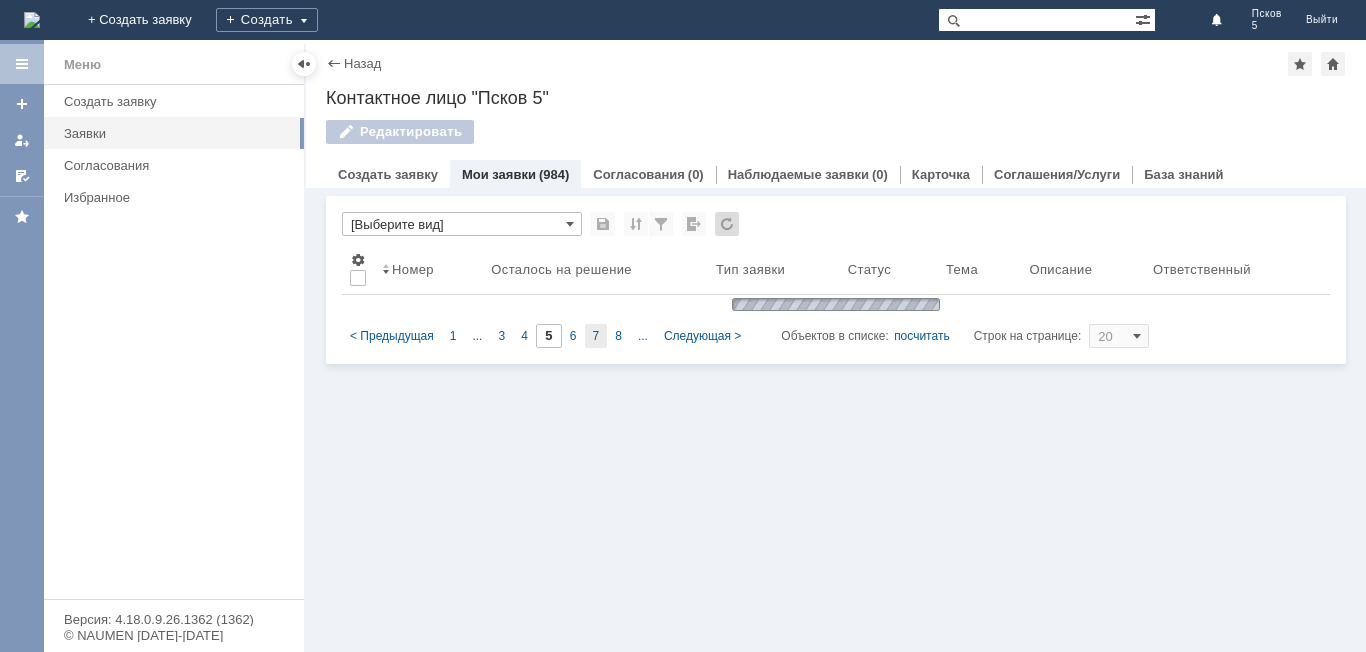 type on "7" 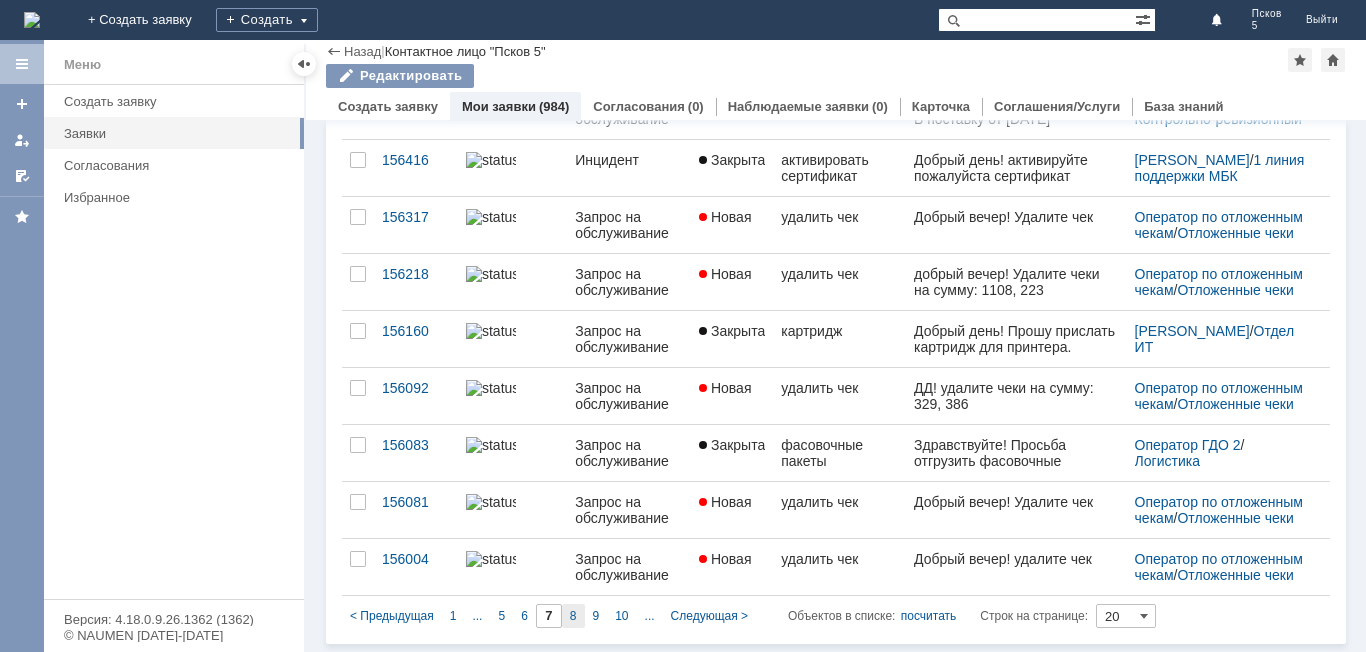 click on "8" at bounding box center [573, 616] 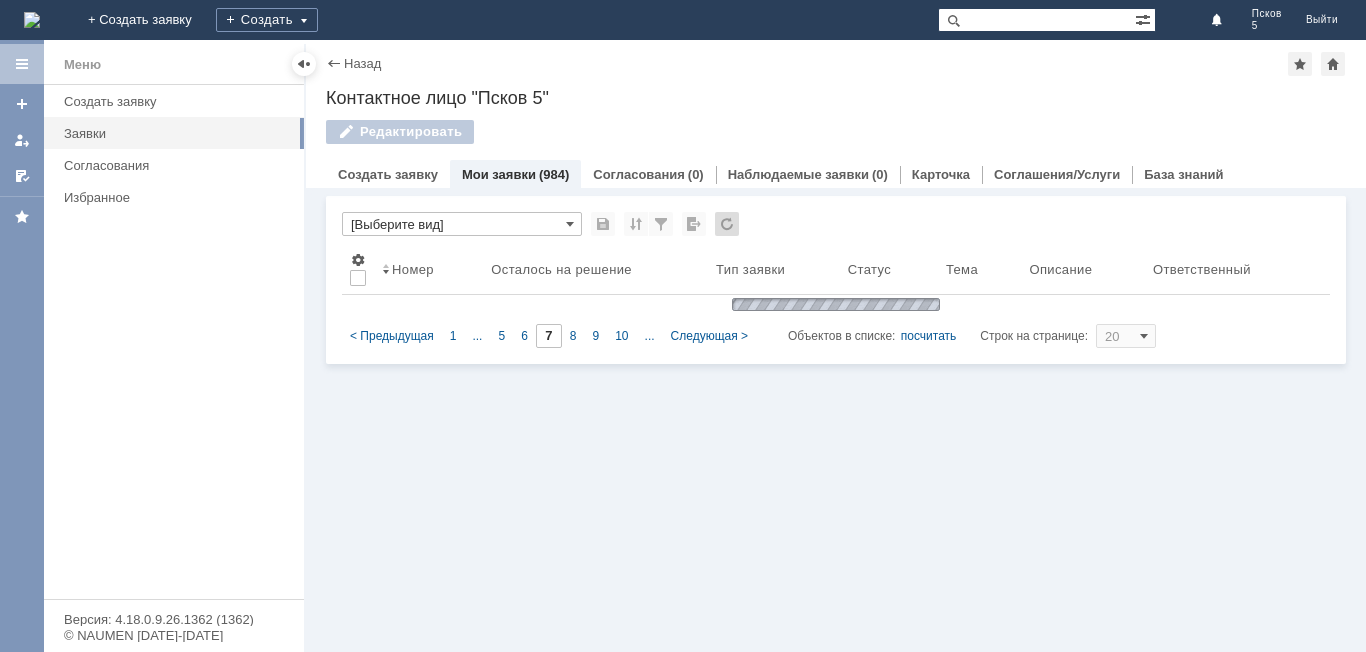 type on "8" 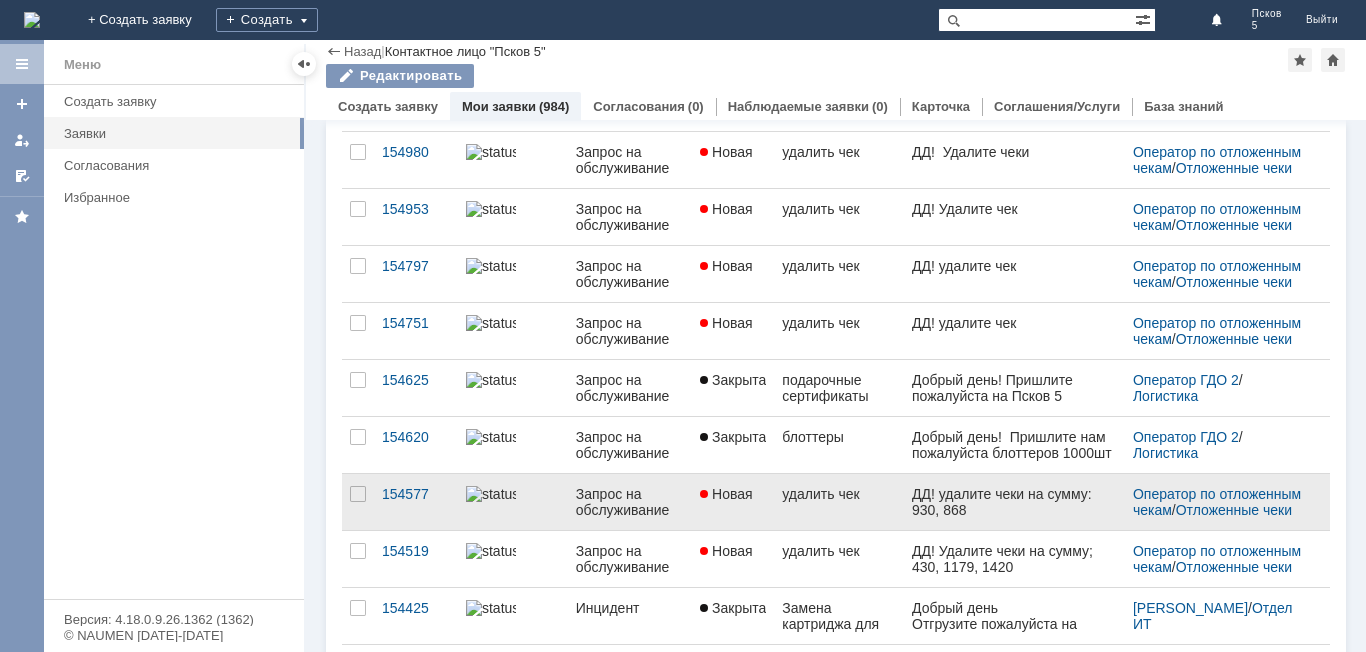 drag, startPoint x: 804, startPoint y: 489, endPoint x: 699, endPoint y: 478, distance: 105.574615 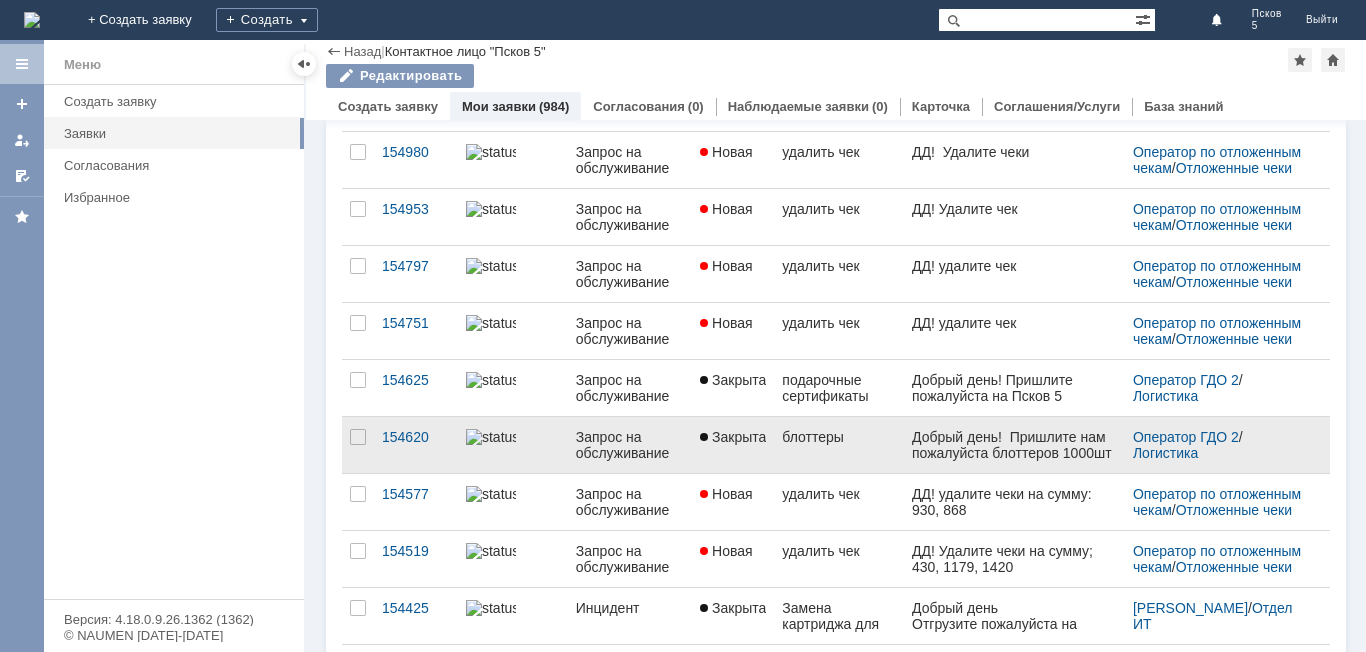 click on "Закрыта" at bounding box center (733, 437) 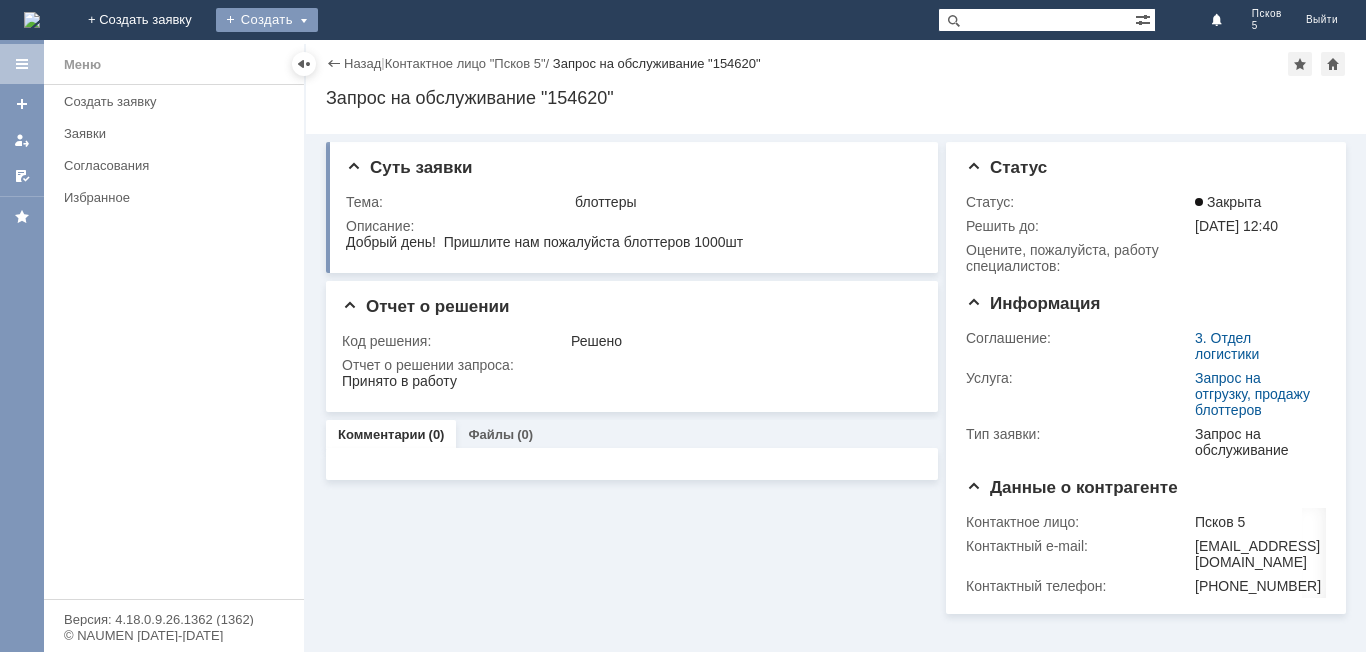 click on "Создать" at bounding box center (267, 20) 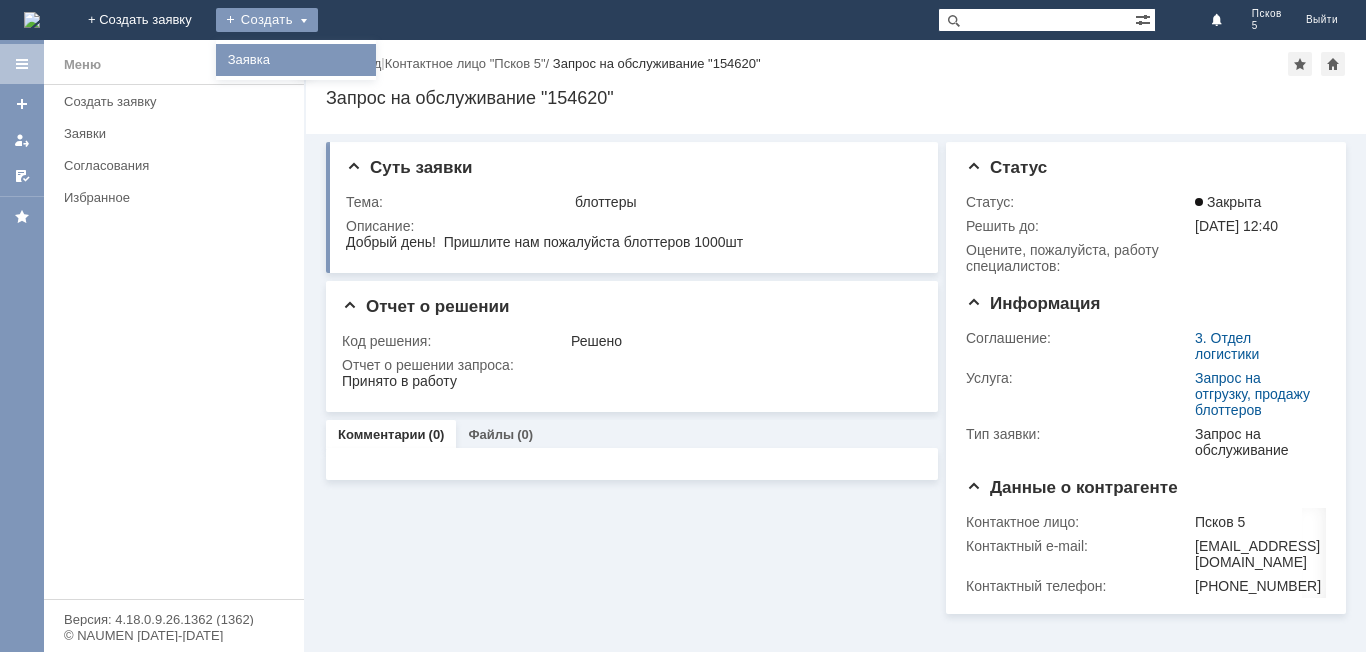 click on "Заявка" at bounding box center (296, 60) 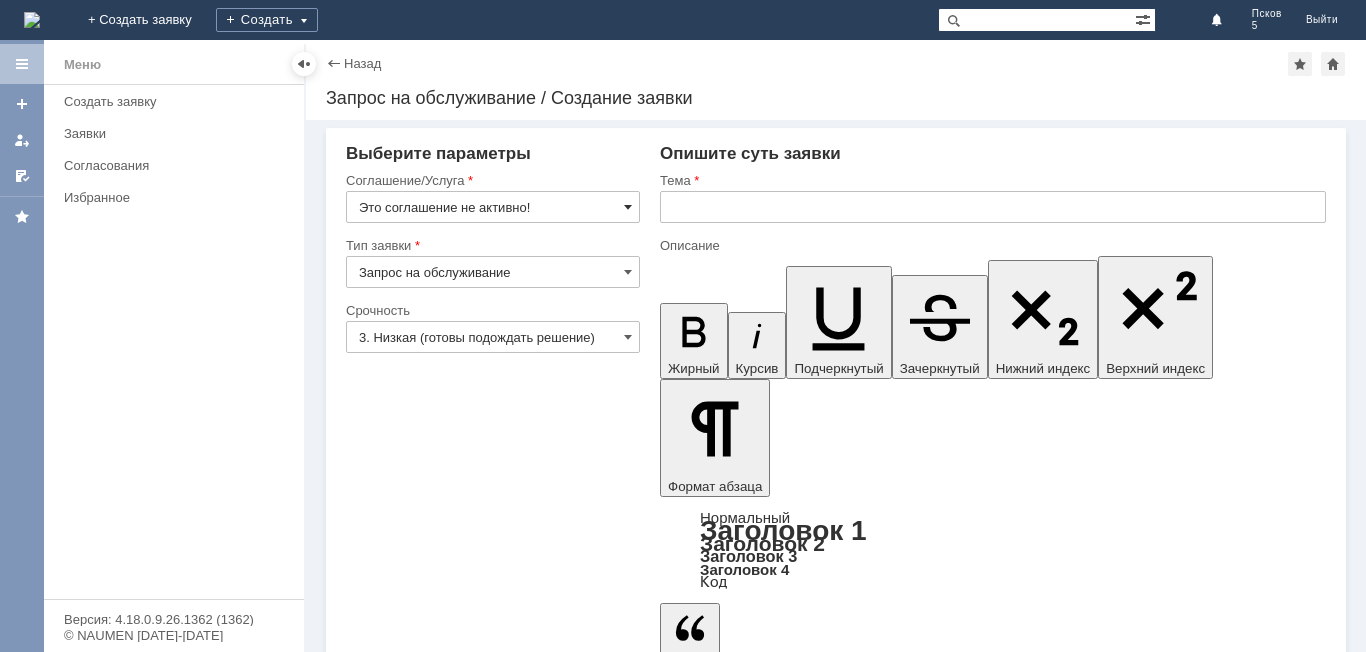 click at bounding box center [628, 207] 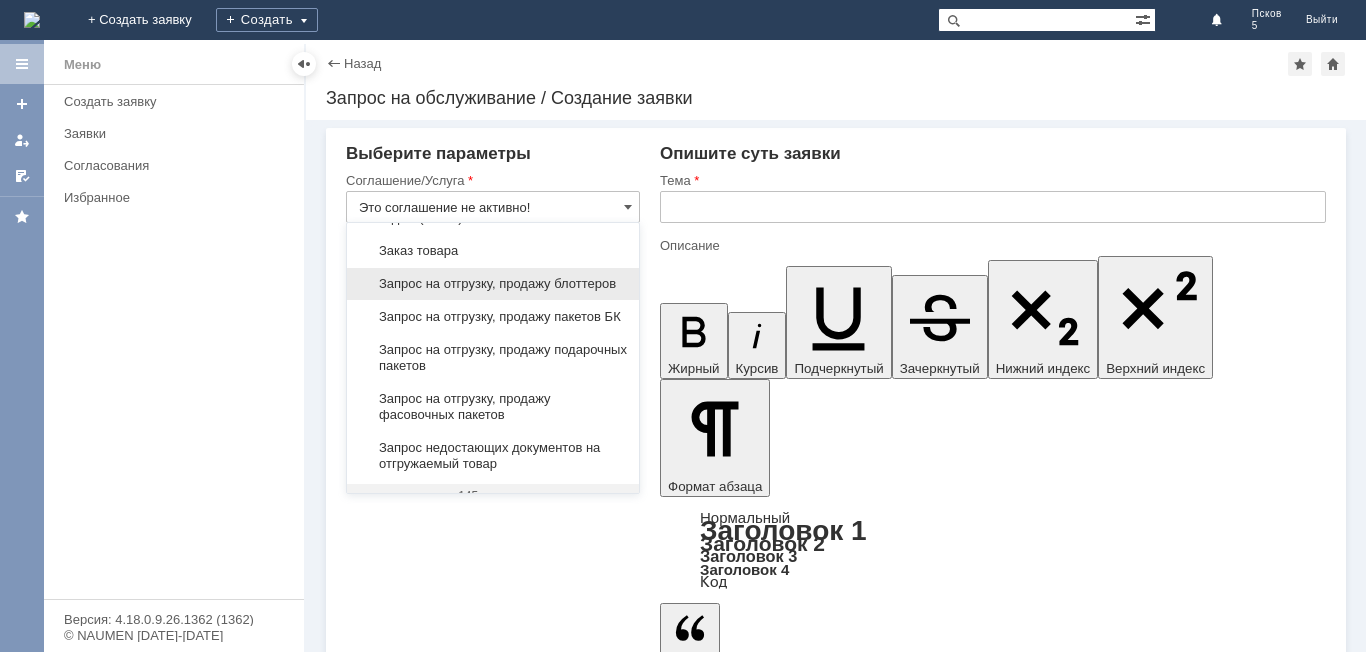 click on "Запрос на отгрузку, продажу блоттеров" at bounding box center [493, 284] 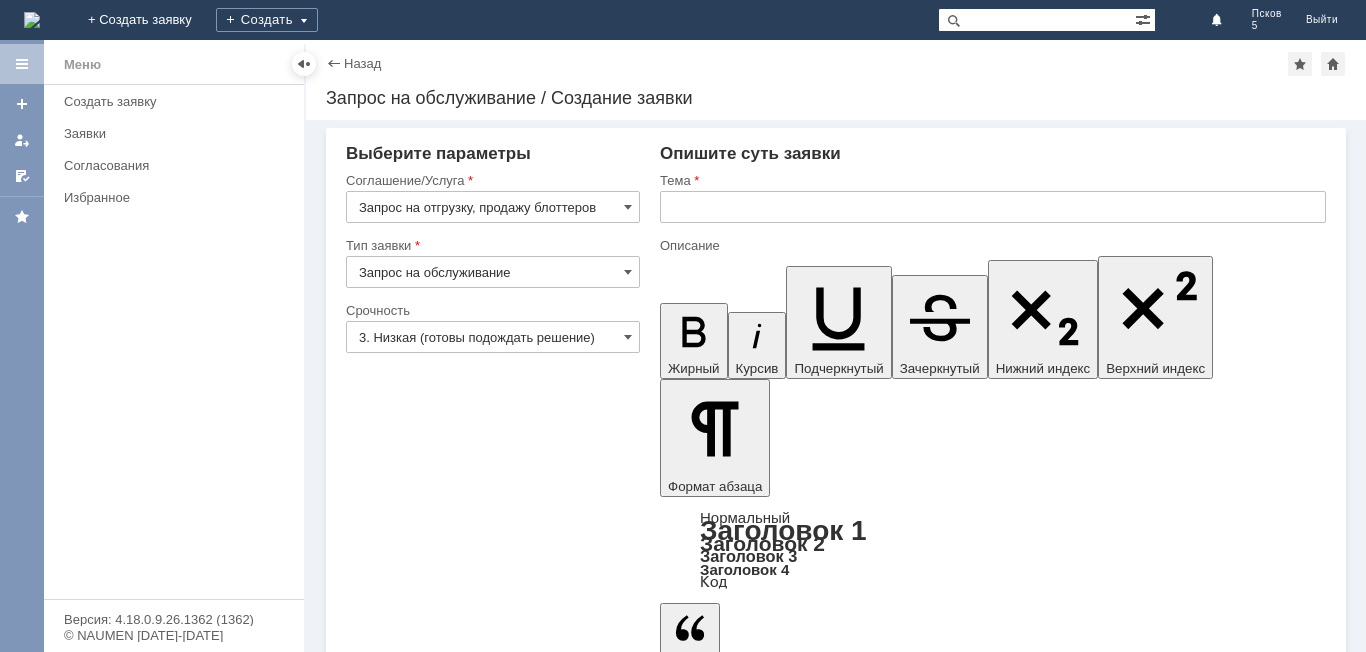 type on "Запрос на отгрузку, продажу блоттеров" 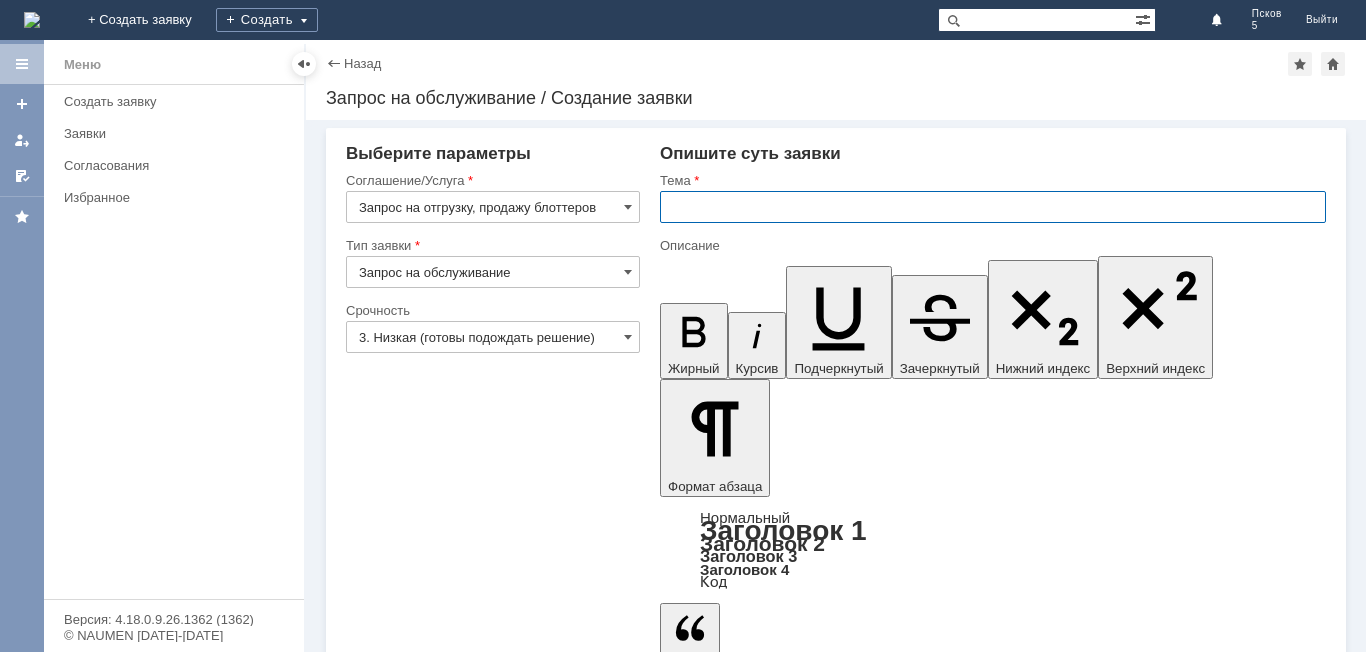 click at bounding box center (993, 207) 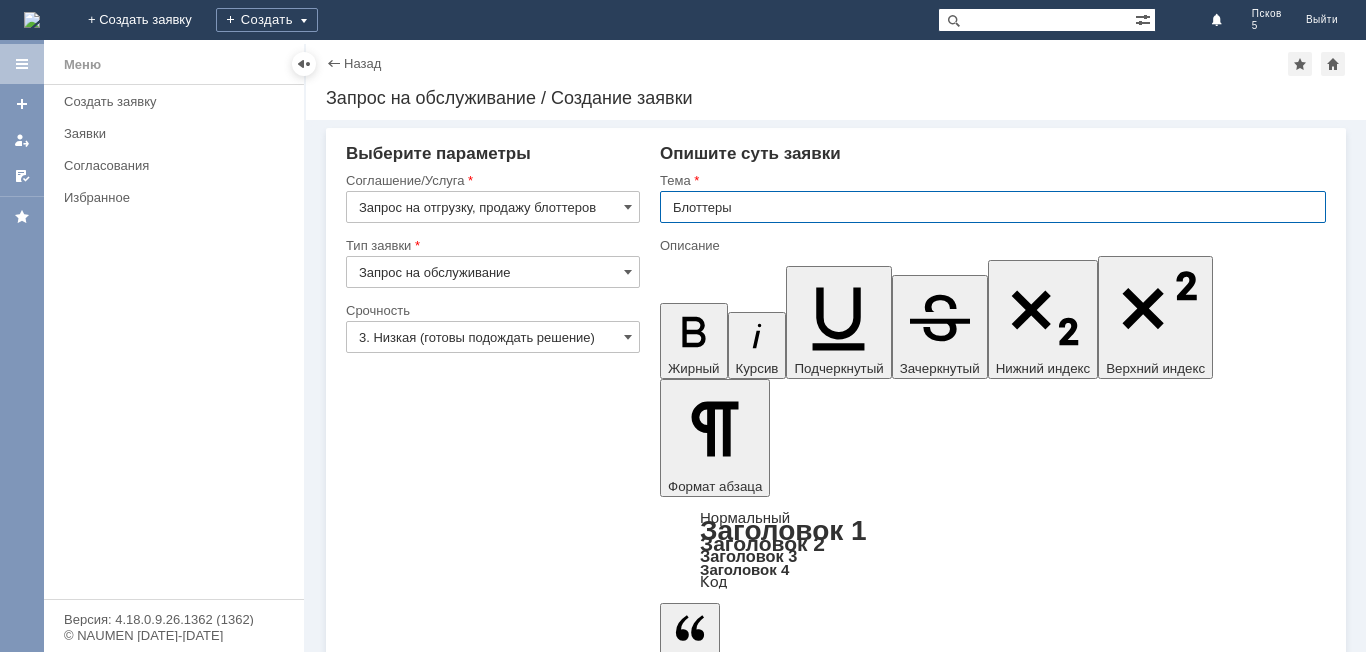 type on "Блоттеры" 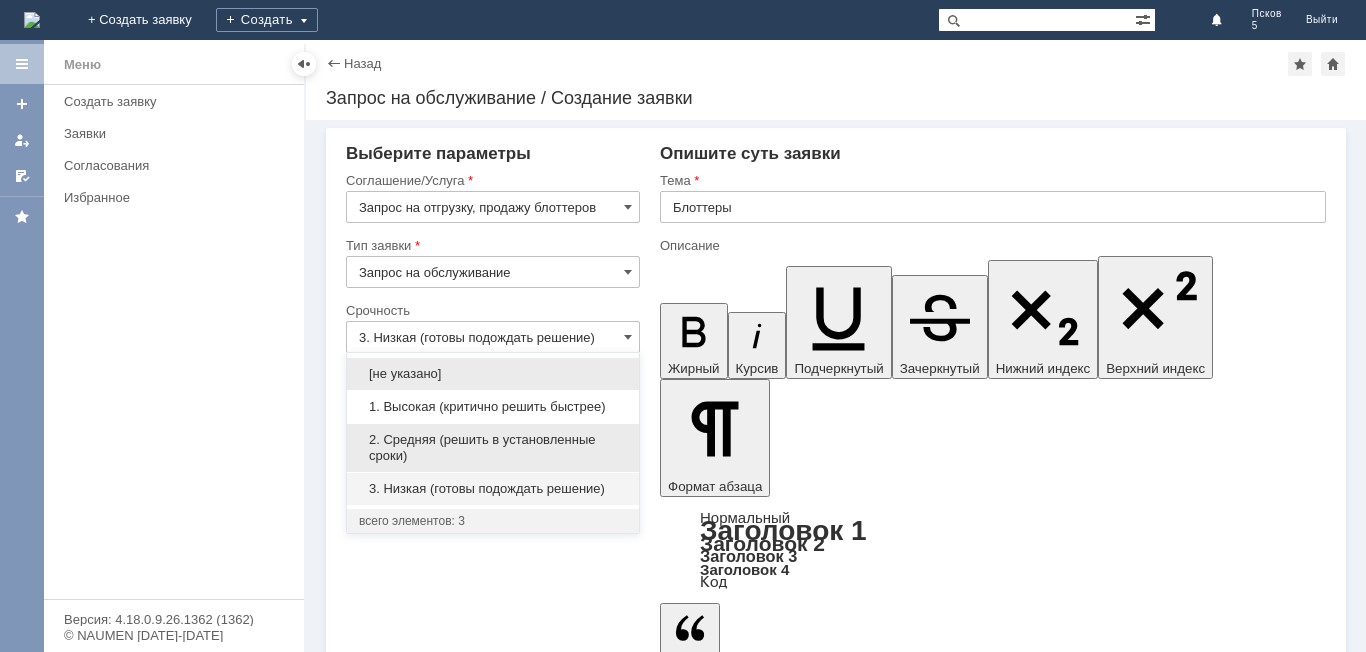 click on "2. Средняя (решить в установленные сроки)" at bounding box center [493, 448] 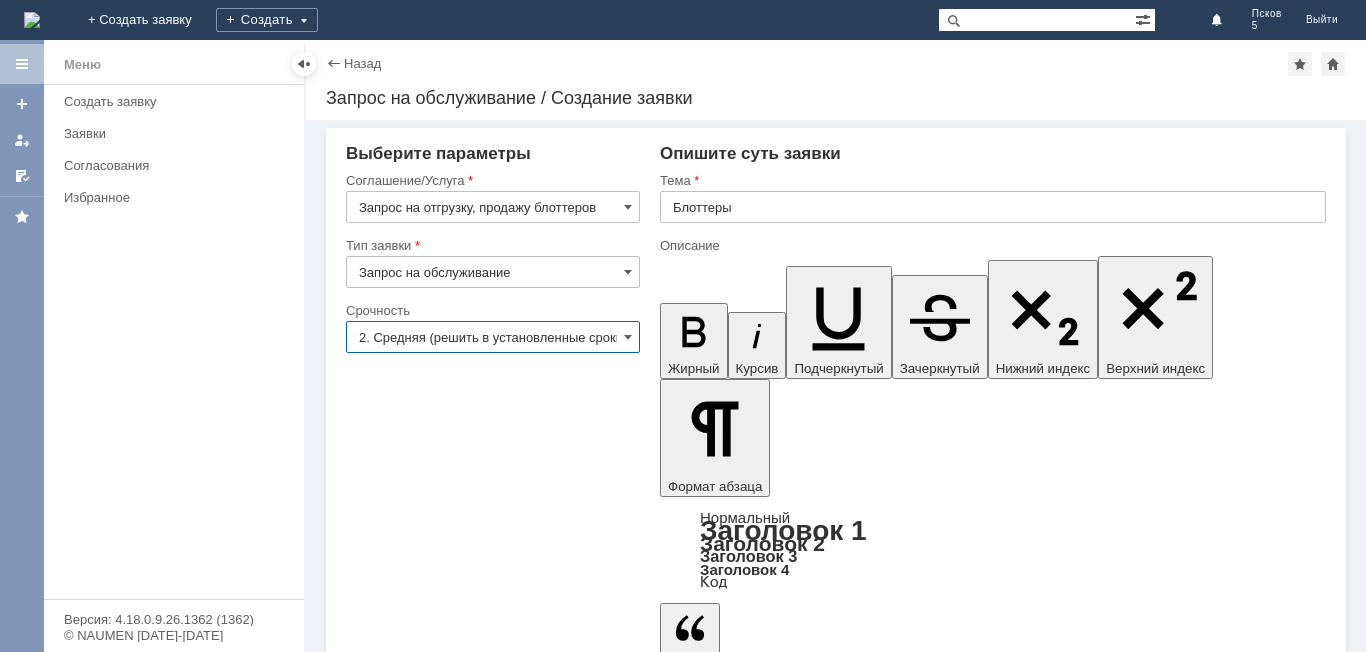 type on "2. Средняя (решить в установленные сроки)" 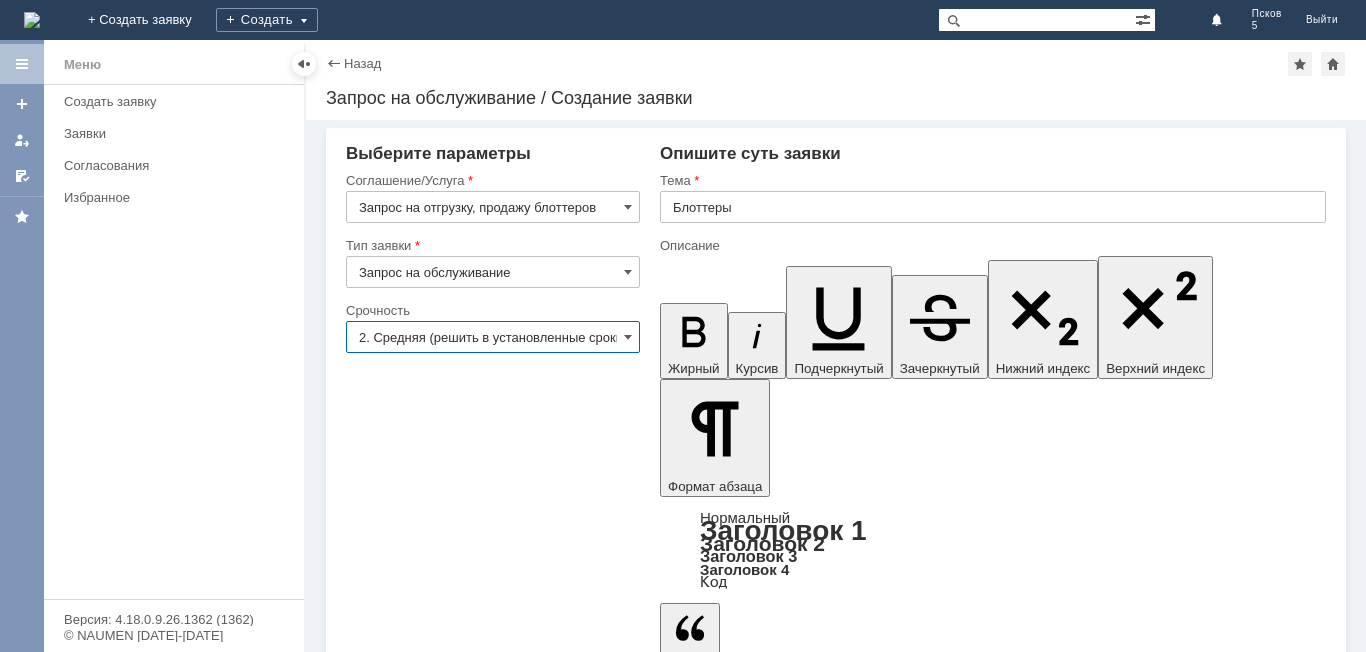click at bounding box center (823, 4980) 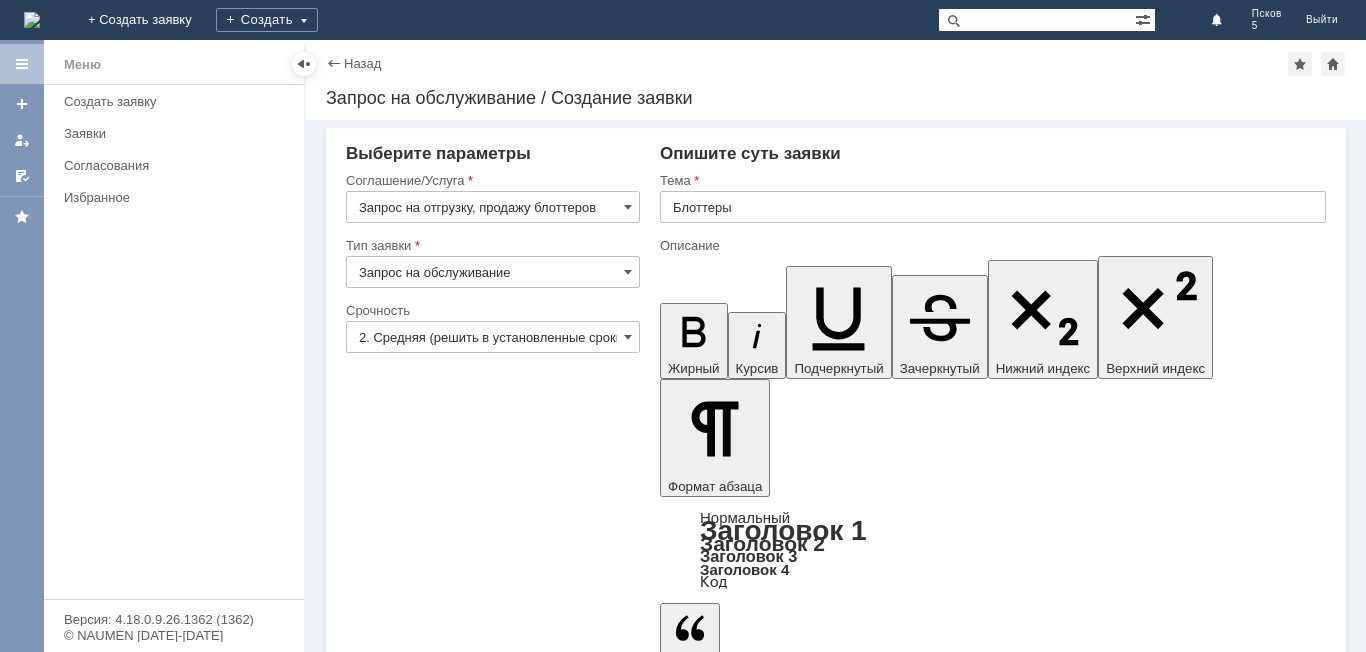type 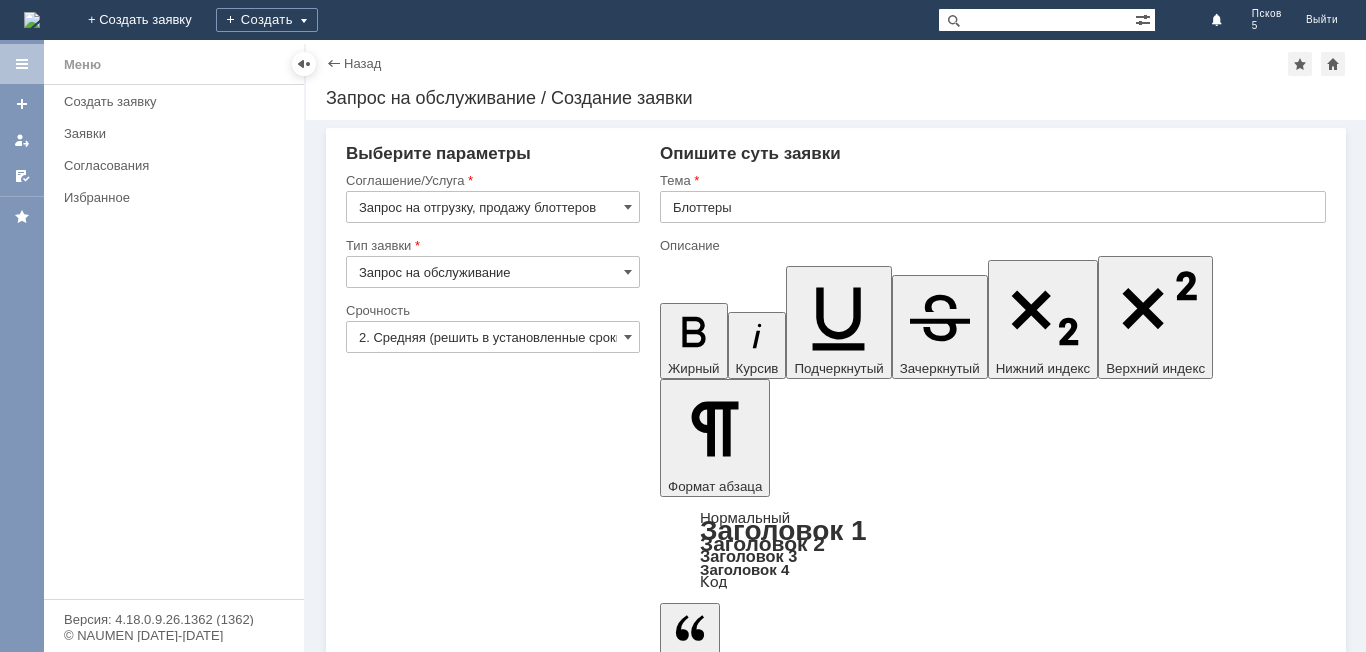 click on "Сохранить" at bounding box center (406, 5145) 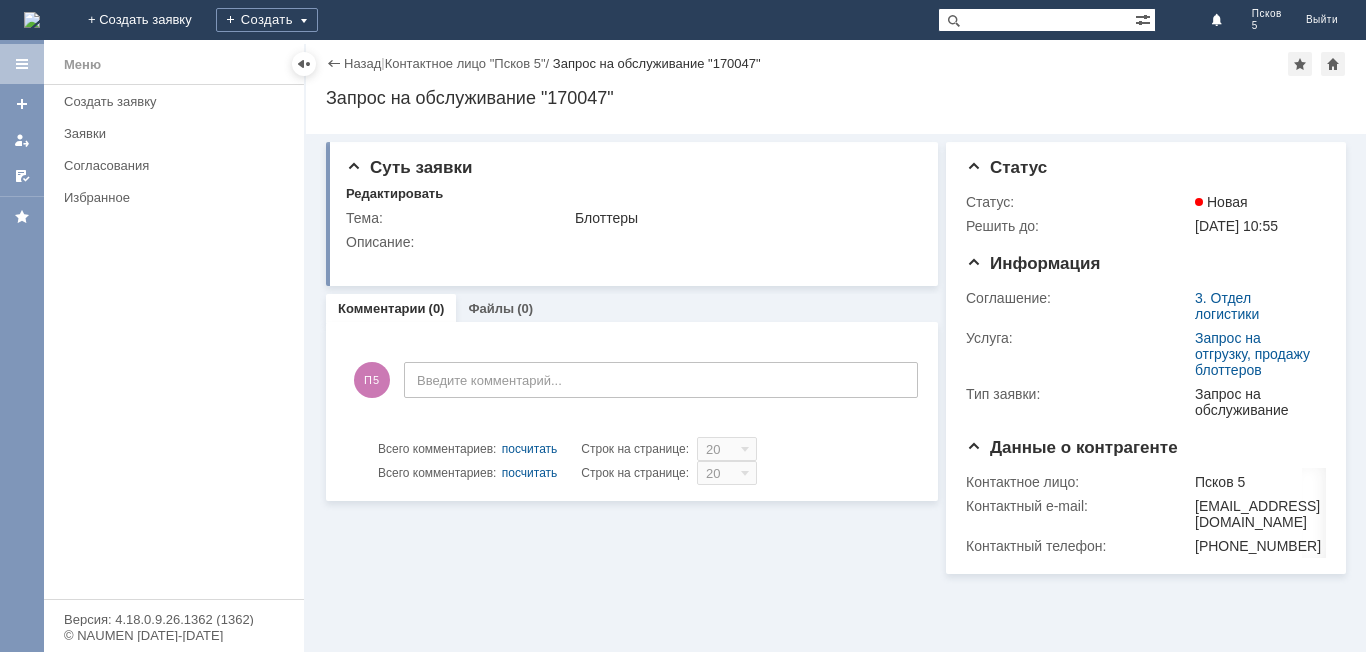 scroll, scrollTop: 0, scrollLeft: 0, axis: both 